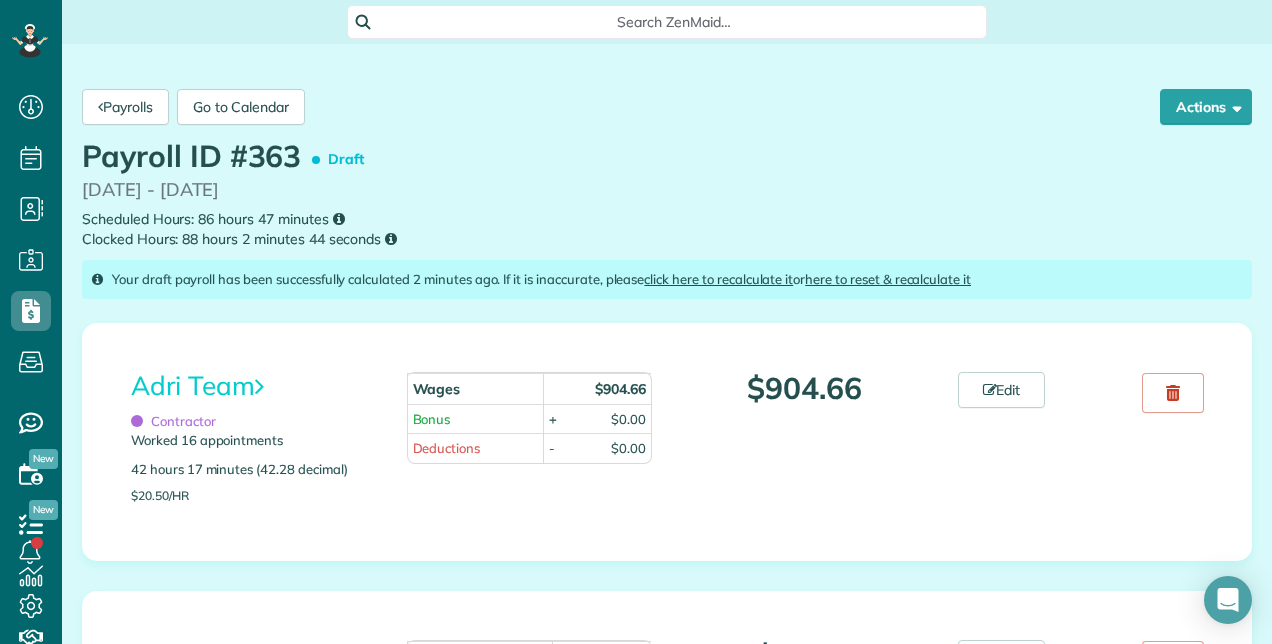 scroll, scrollTop: 0, scrollLeft: 0, axis: both 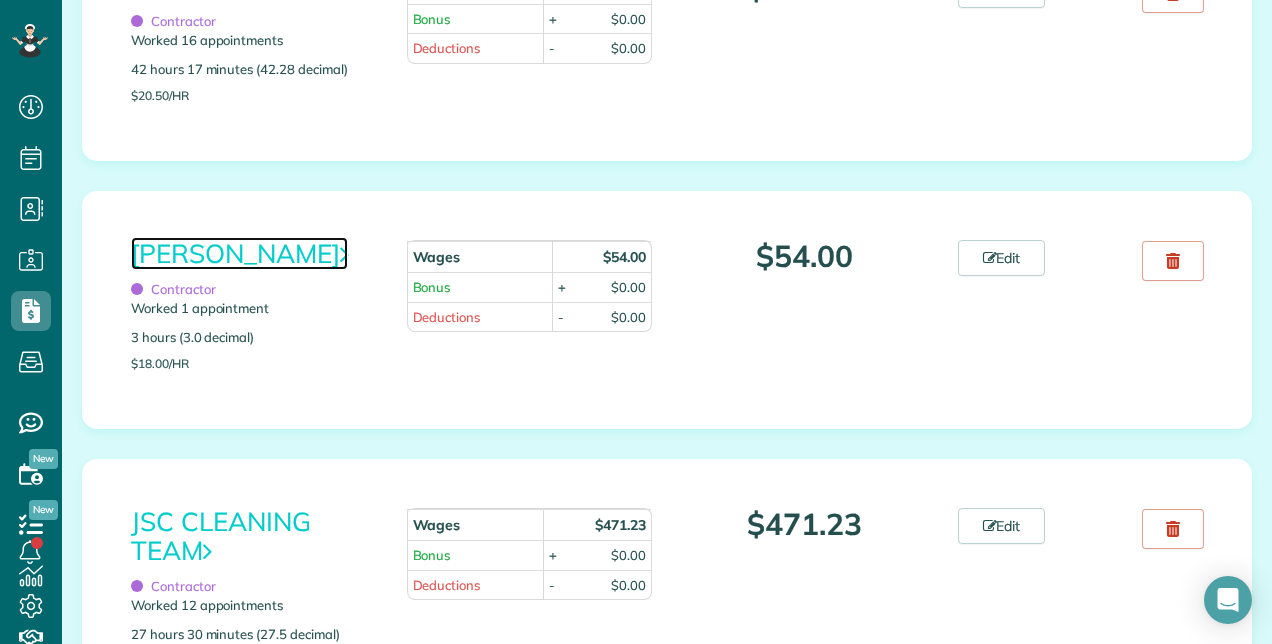 click on "[PERSON_NAME]" at bounding box center (239, 253) 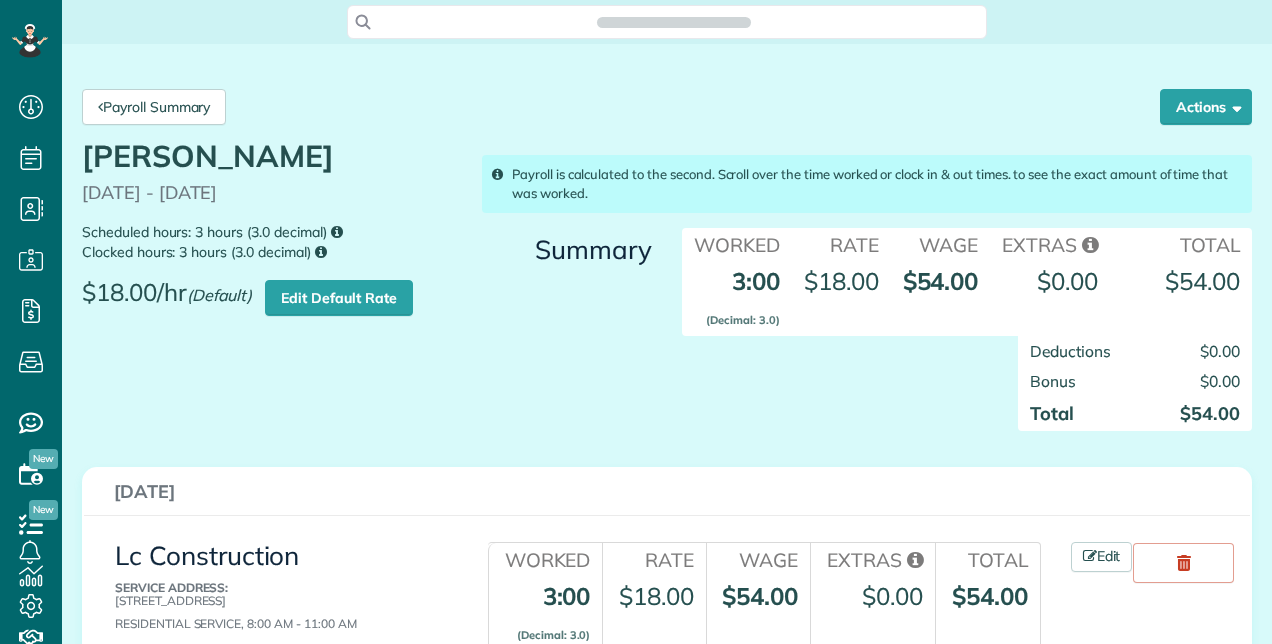scroll, scrollTop: 0, scrollLeft: 0, axis: both 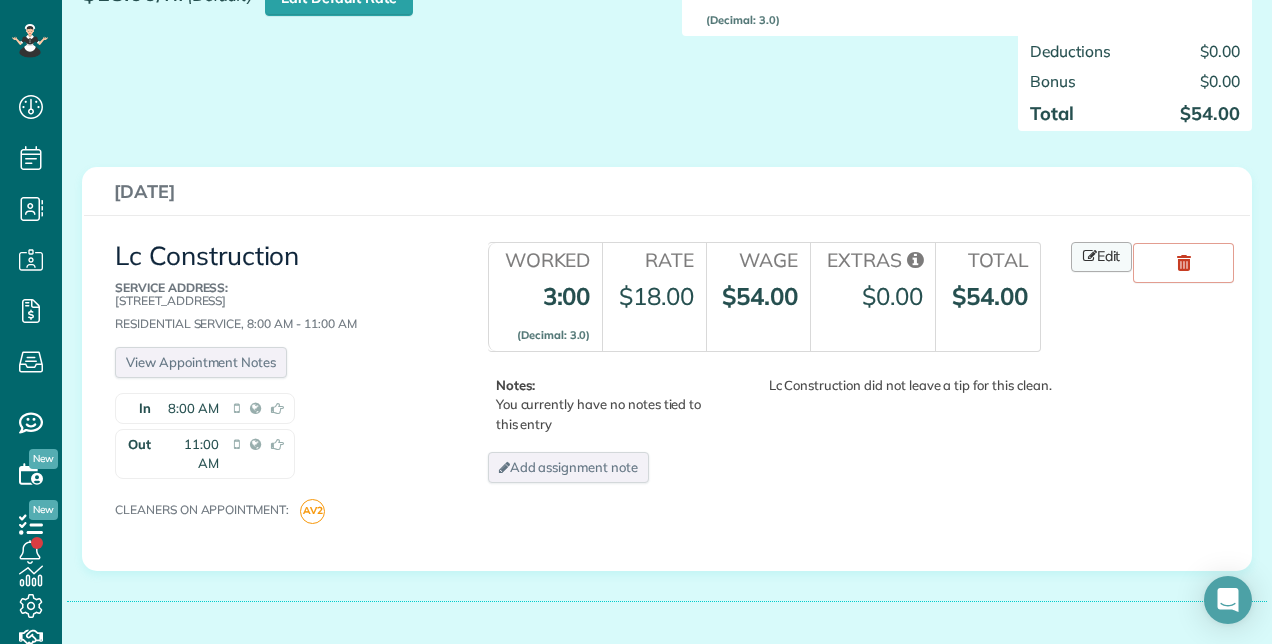 click at bounding box center (1090, 256) 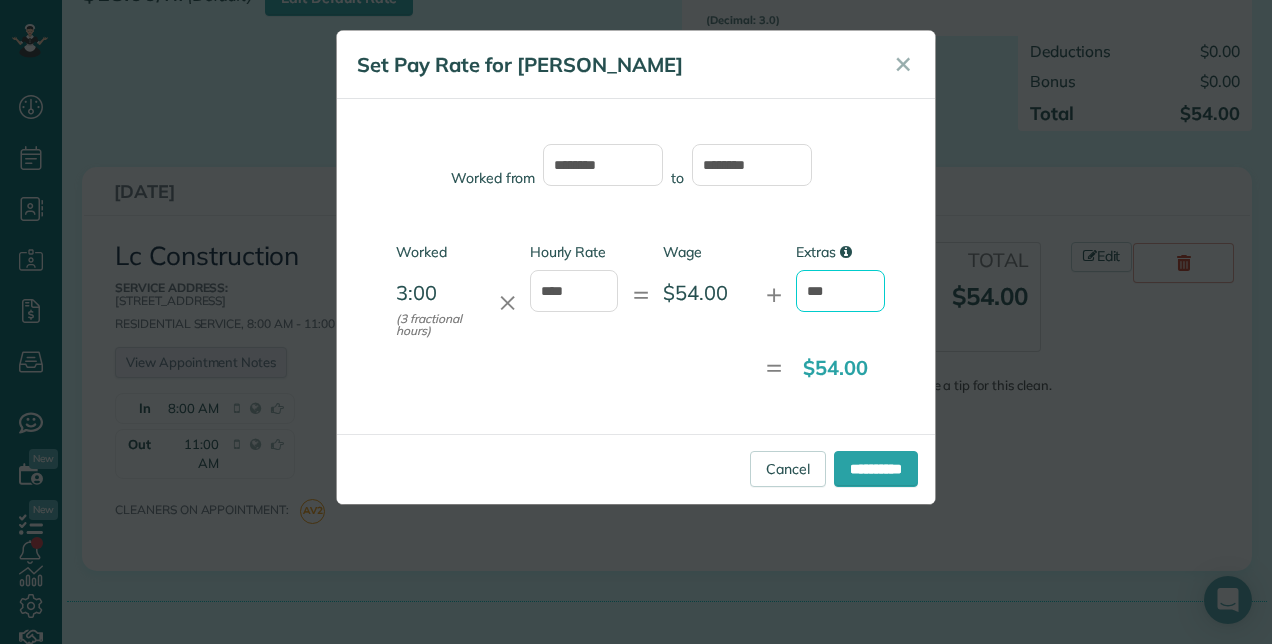 click on "***" at bounding box center [840, 291] 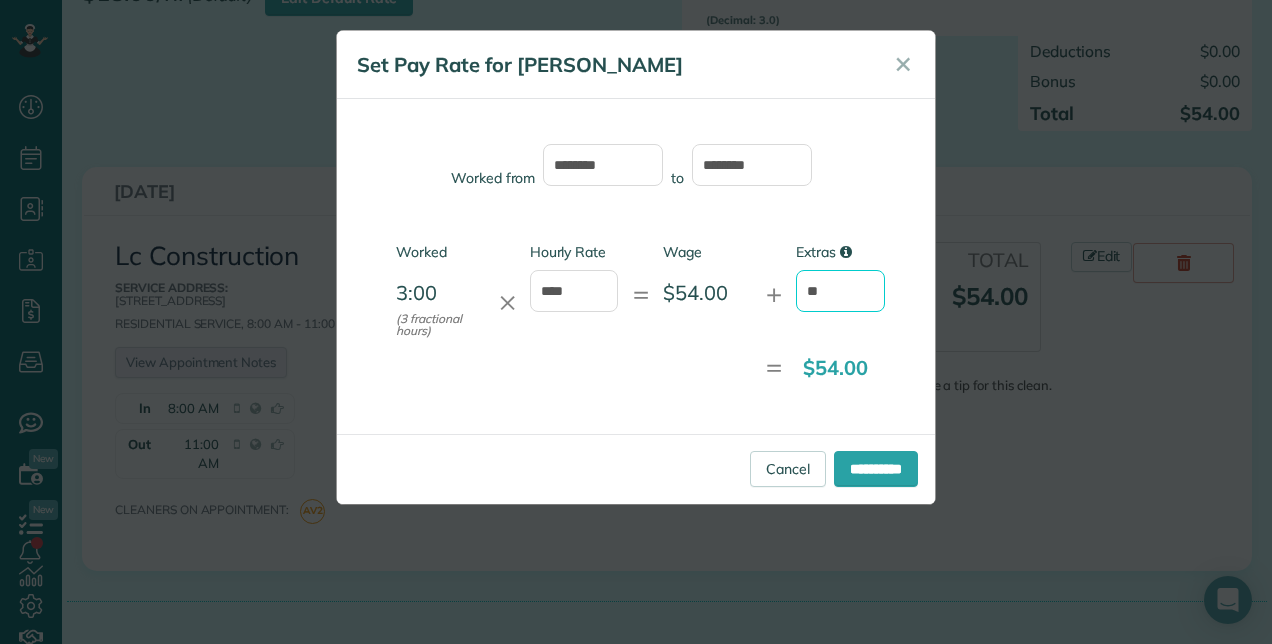 type on "*" 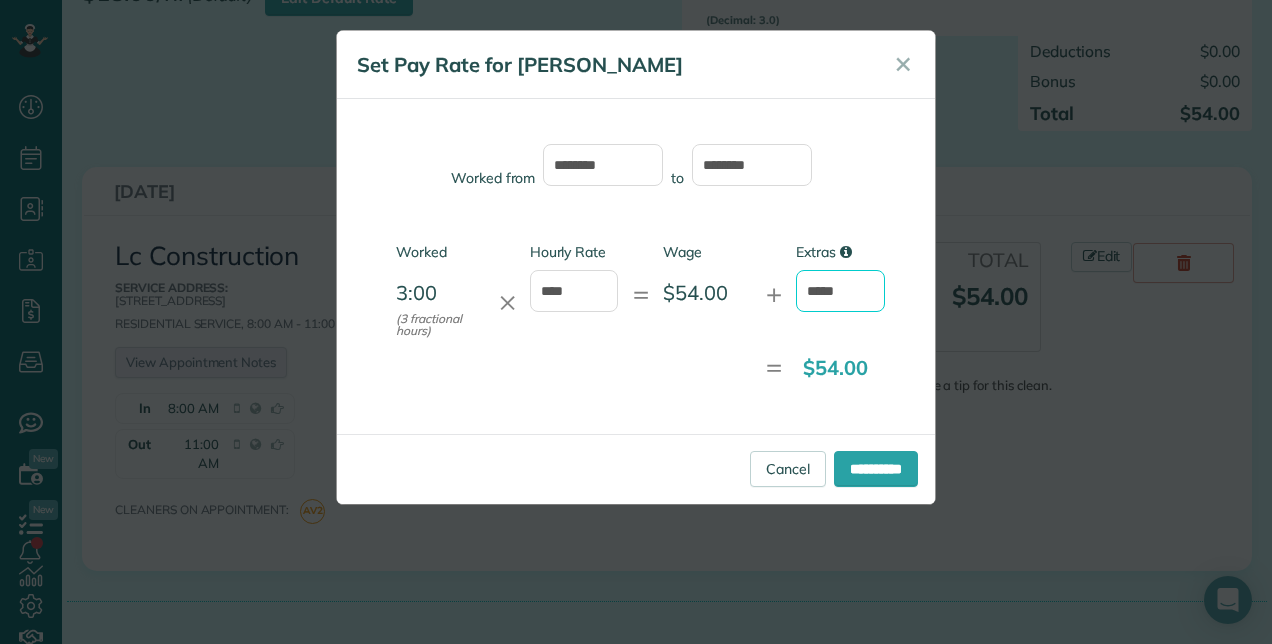 type on "*****" 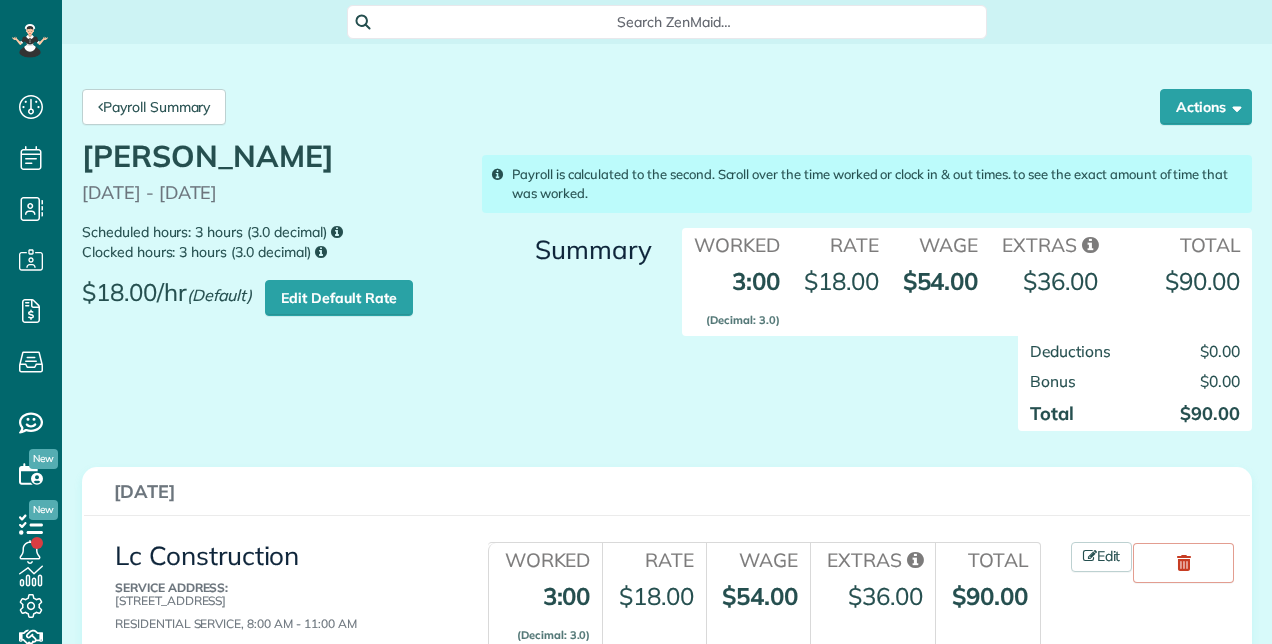 scroll, scrollTop: 0, scrollLeft: 0, axis: both 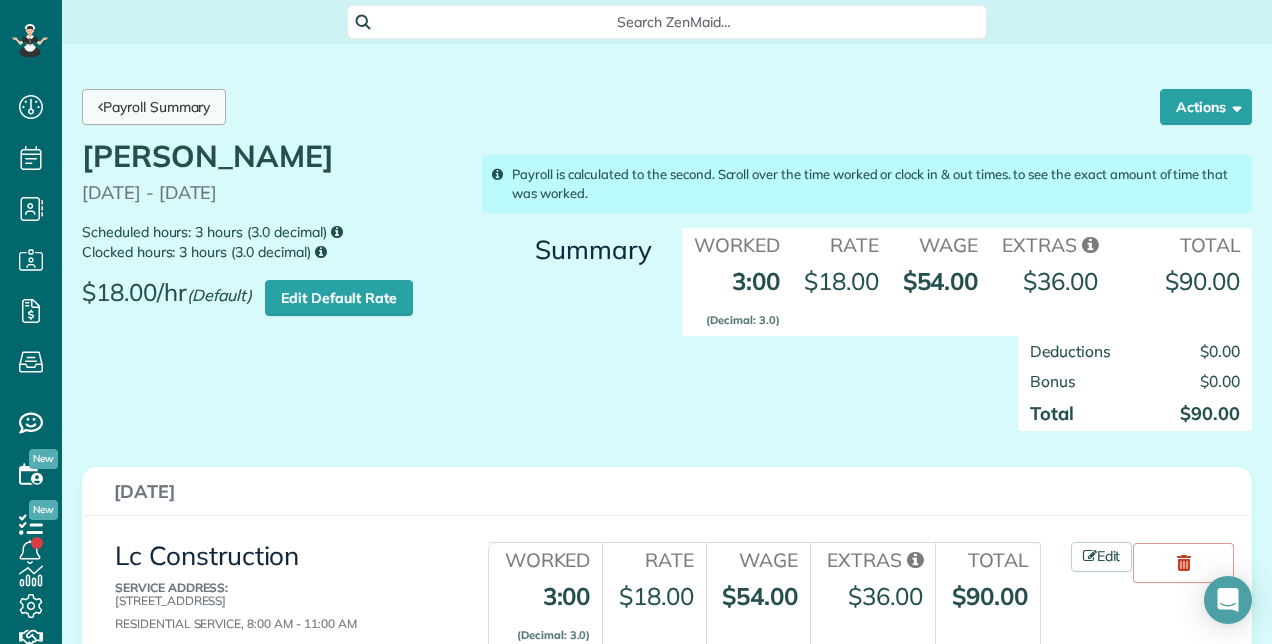 click on "Payroll Summary" at bounding box center (154, 107) 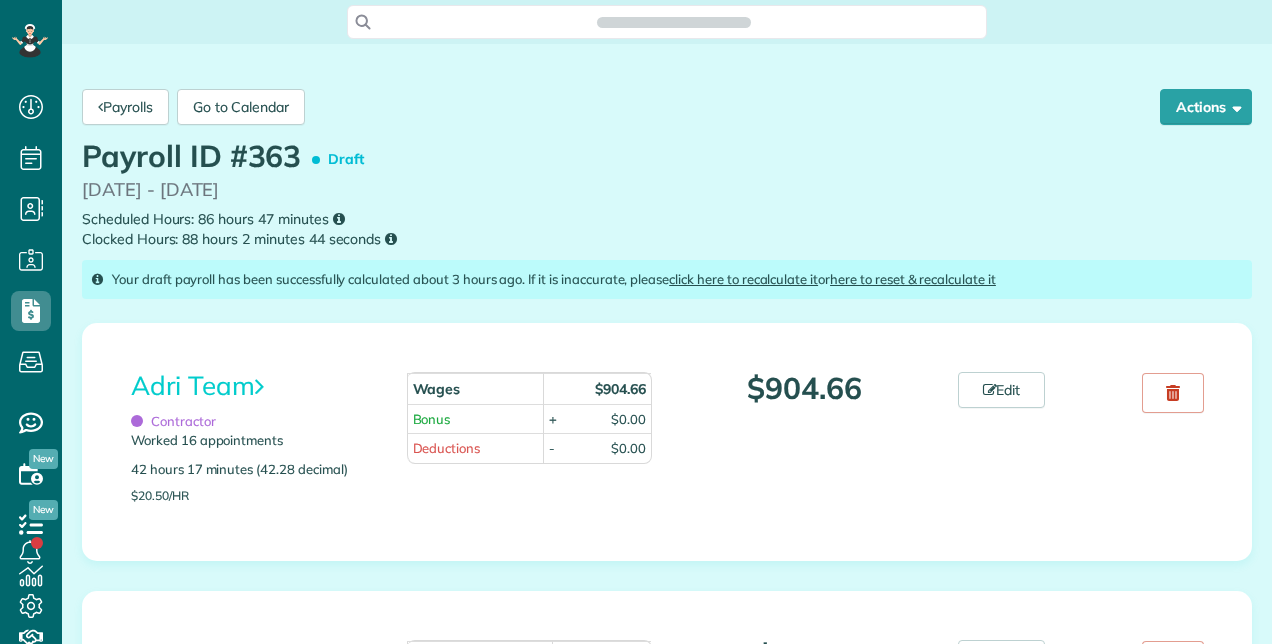 scroll, scrollTop: 0, scrollLeft: 0, axis: both 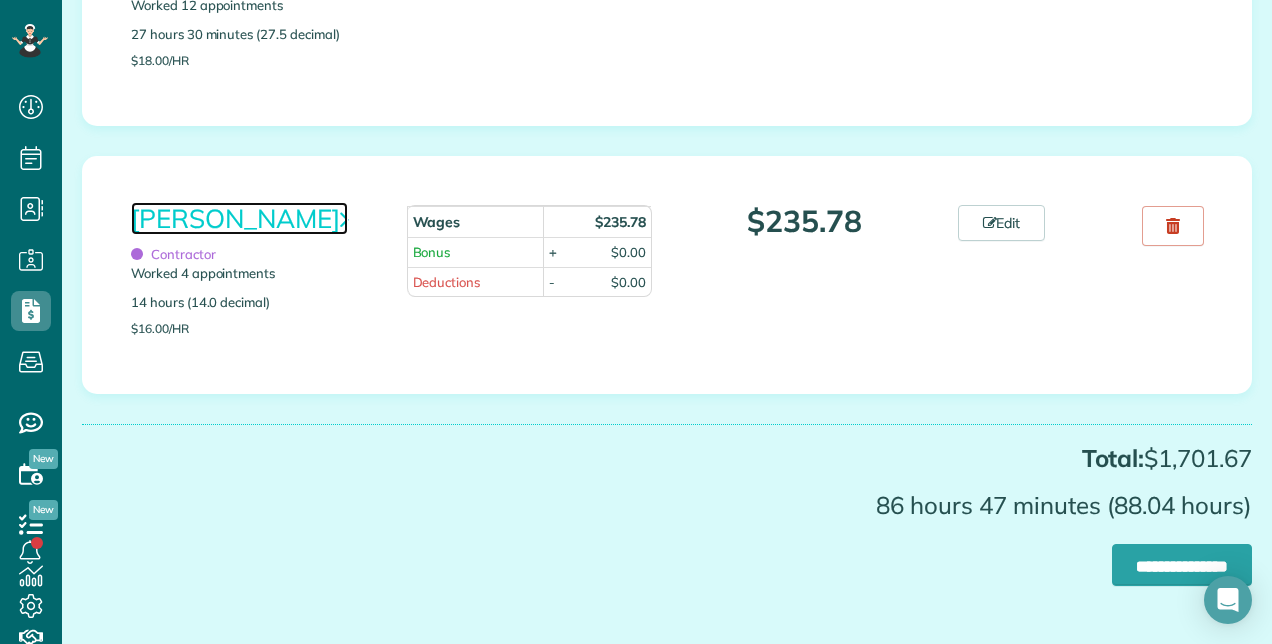 click on "Monica Cuellar" at bounding box center [239, 218] 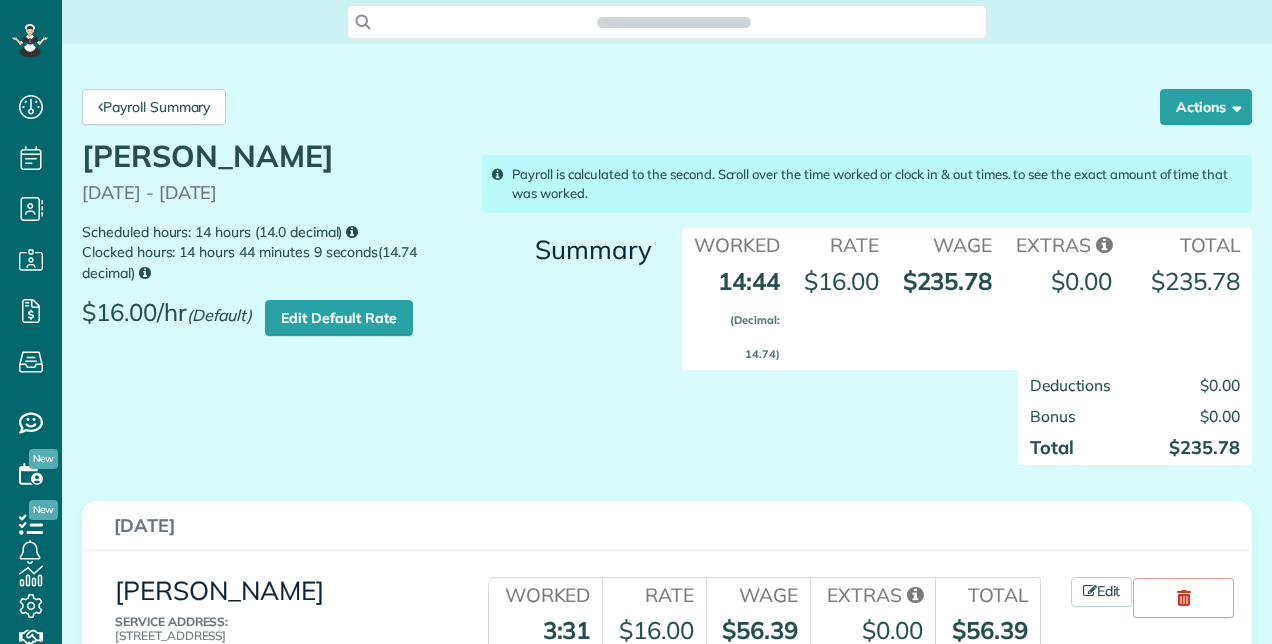 scroll, scrollTop: 0, scrollLeft: 0, axis: both 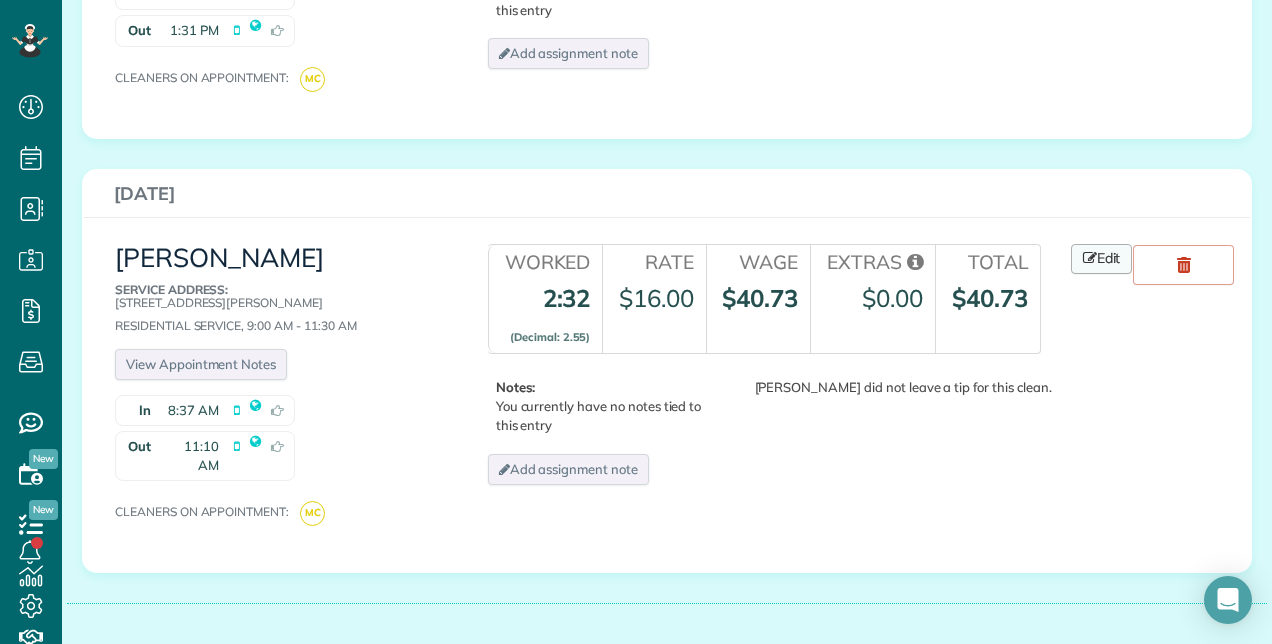 click on "Edit" at bounding box center (1102, 259) 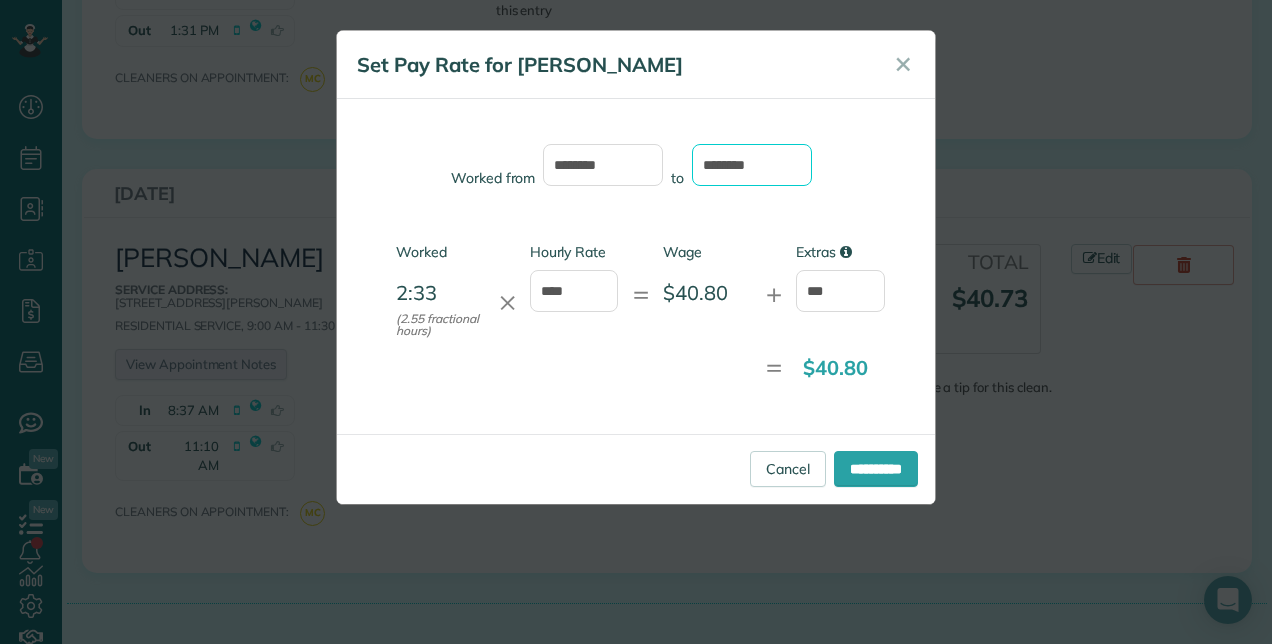 click on "********" at bounding box center [752, 165] 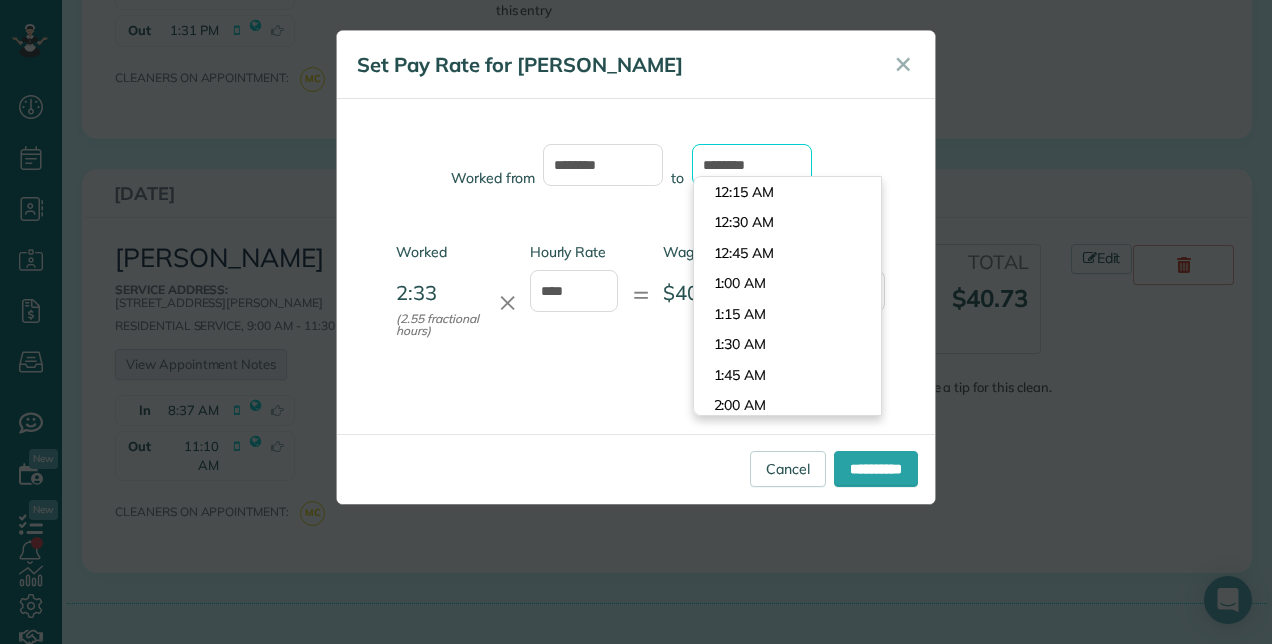 scroll, scrollTop: 1312, scrollLeft: 0, axis: vertical 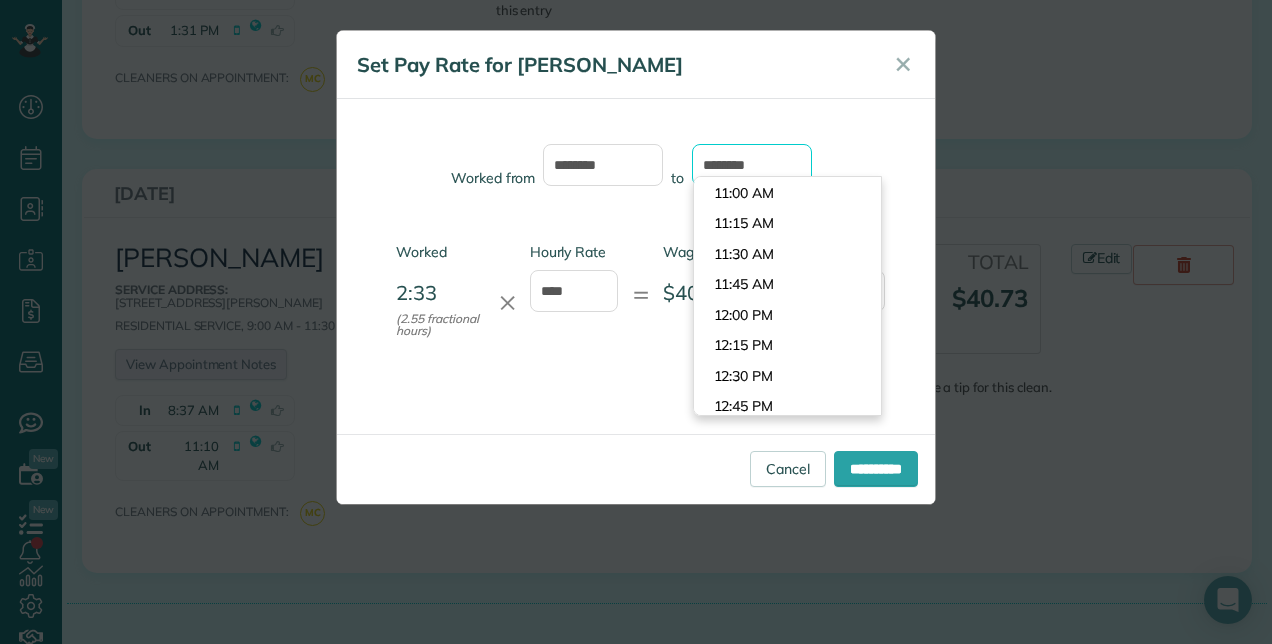 click on "********" at bounding box center [752, 165] 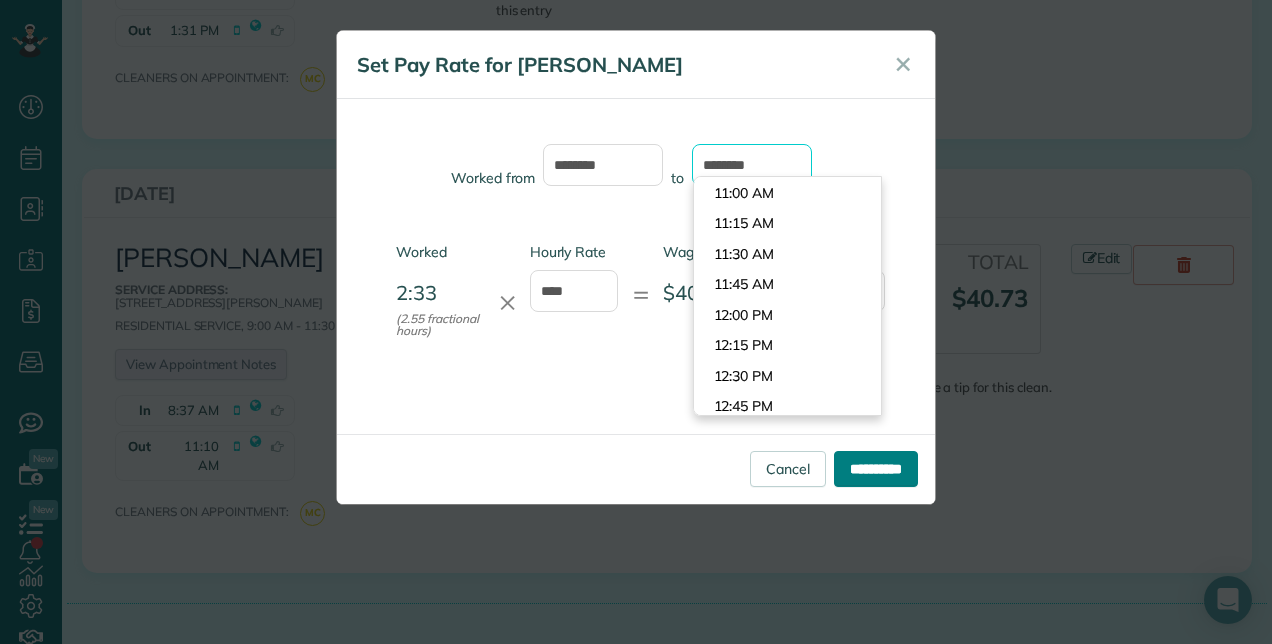 type on "********" 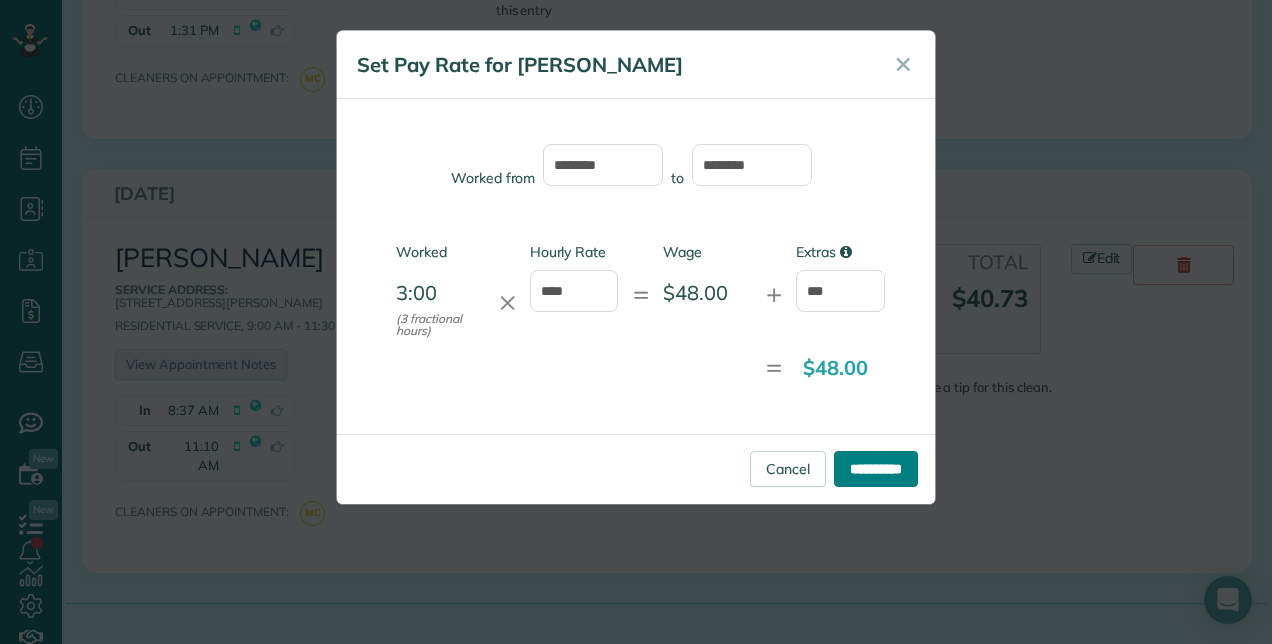 click on "**********" at bounding box center [876, 469] 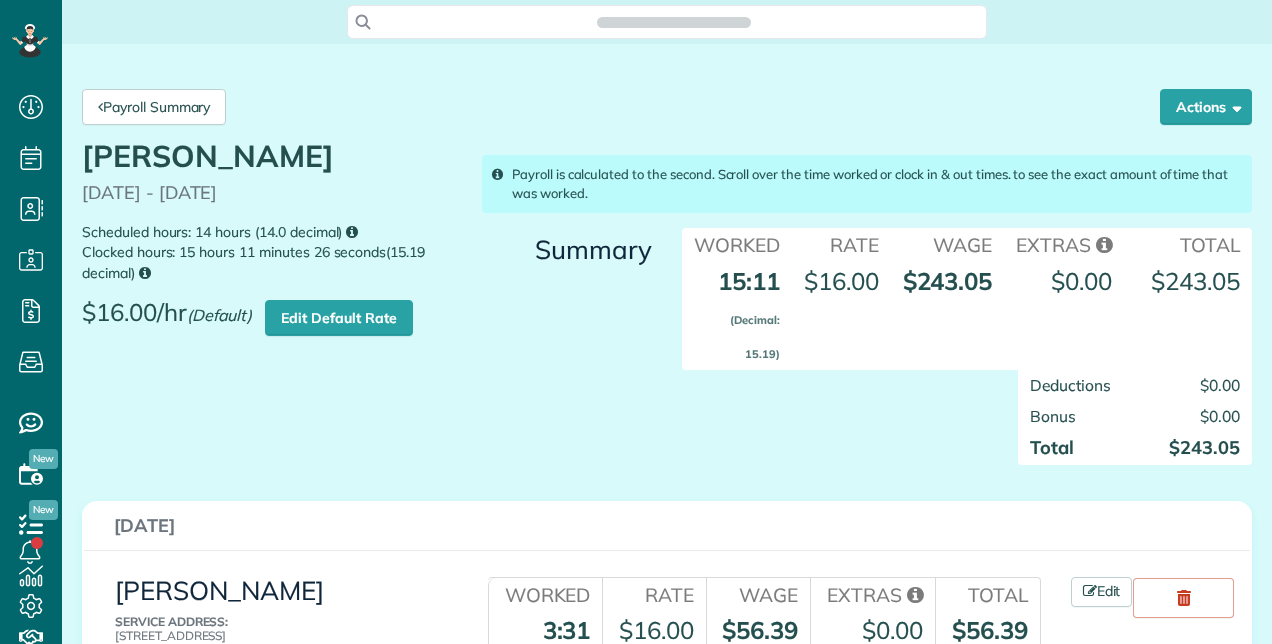 scroll, scrollTop: 0, scrollLeft: 0, axis: both 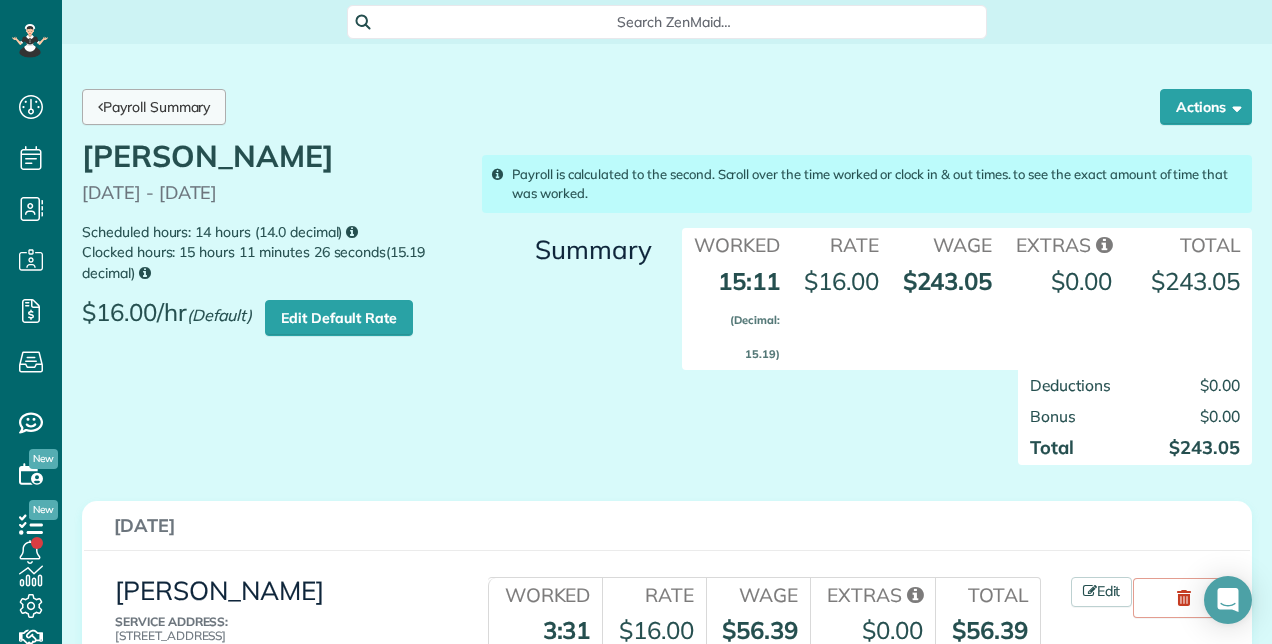 click on "Payroll Summary" at bounding box center (154, 107) 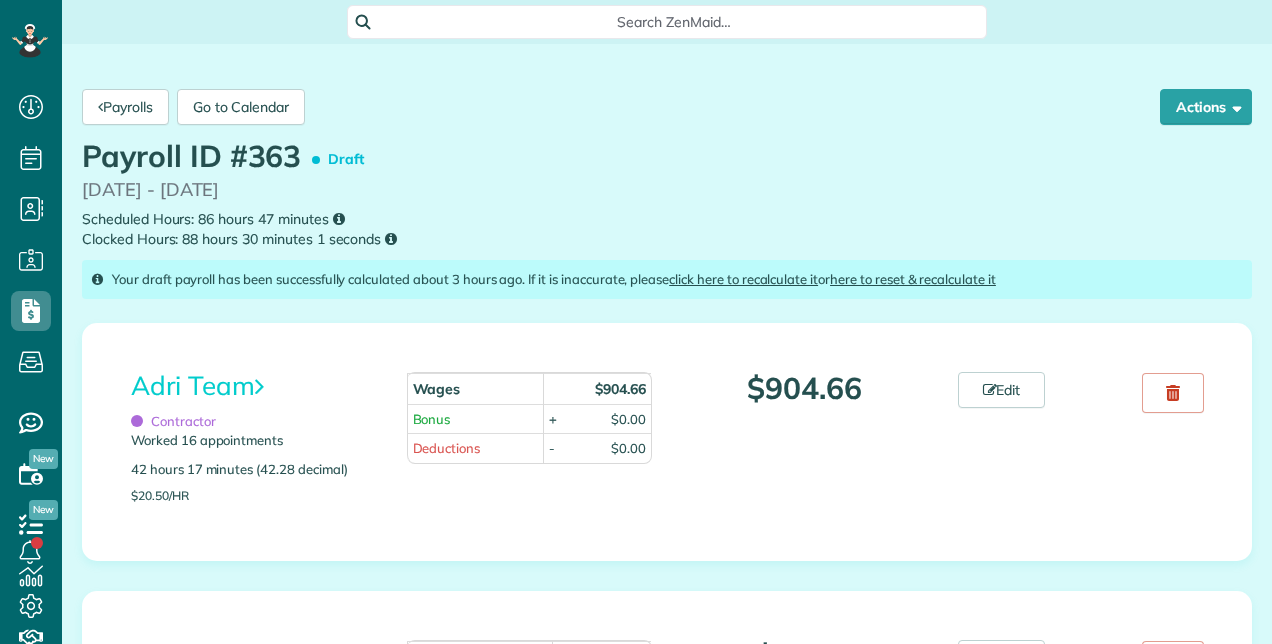 scroll, scrollTop: 0, scrollLeft: 0, axis: both 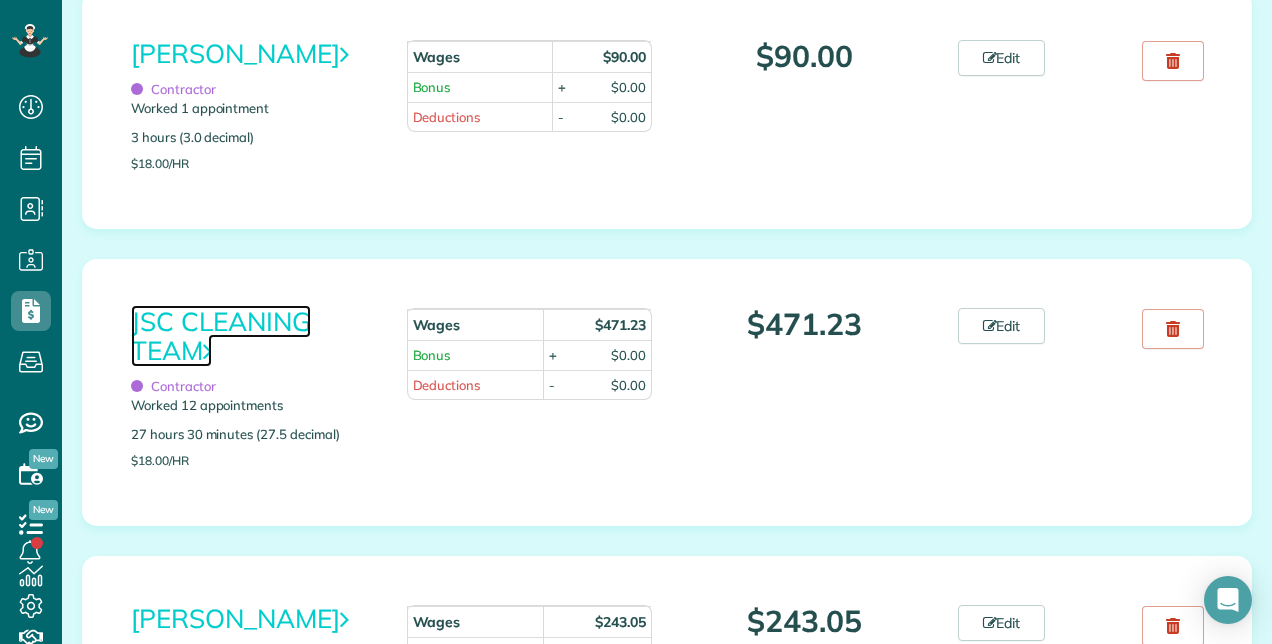 click on "JSC CLEANING TEAM" at bounding box center [221, 336] 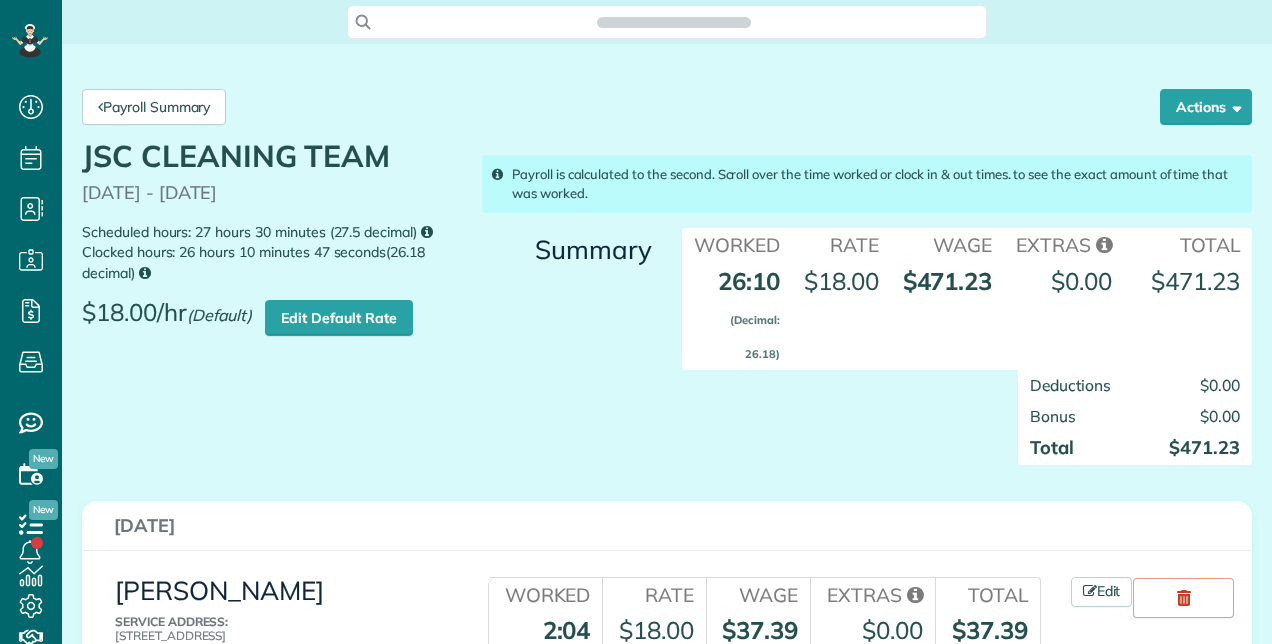 scroll, scrollTop: 0, scrollLeft: 0, axis: both 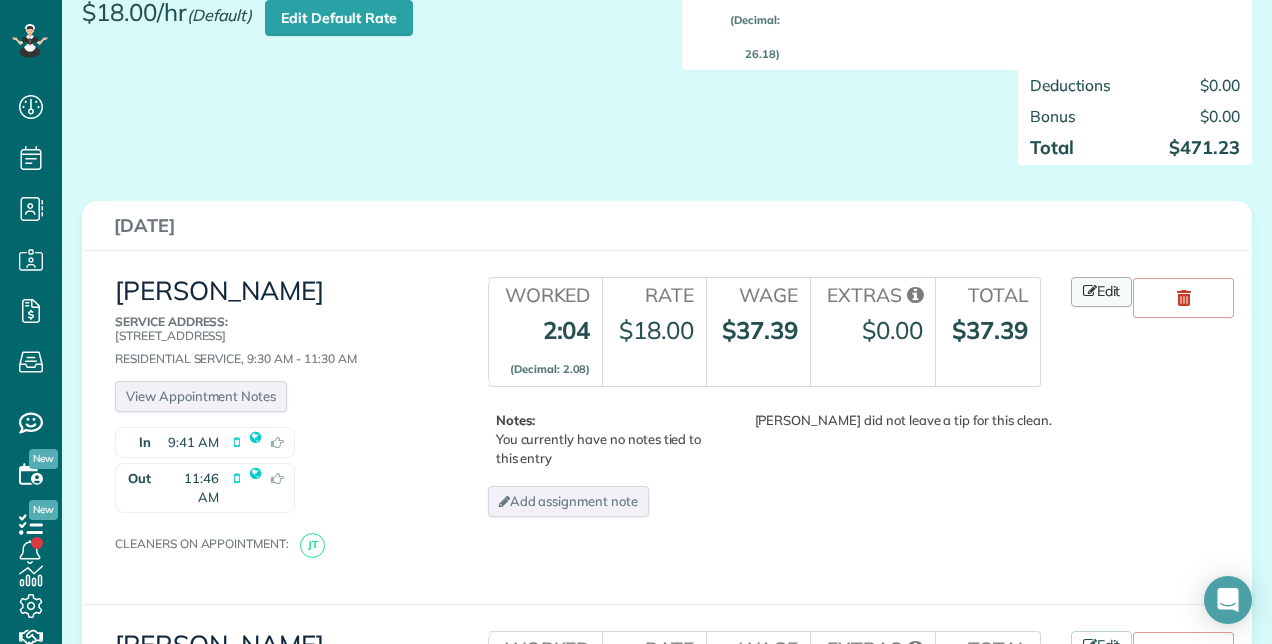 click on "Edit" at bounding box center (1102, 292) 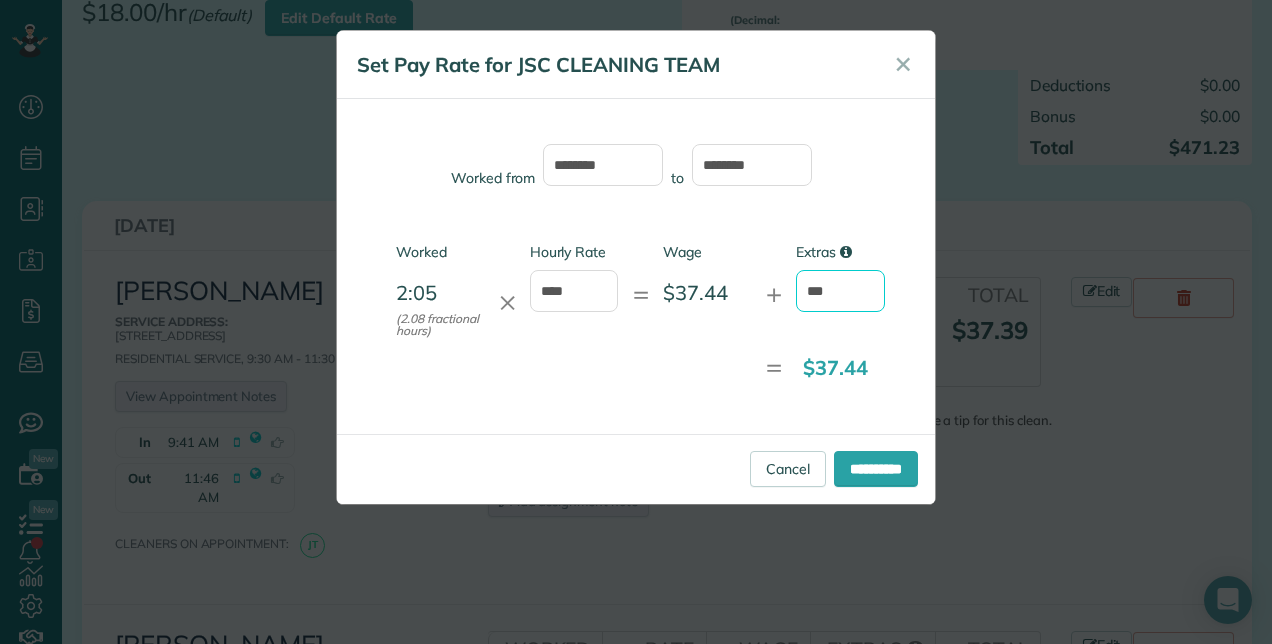 click on "***" at bounding box center (840, 291) 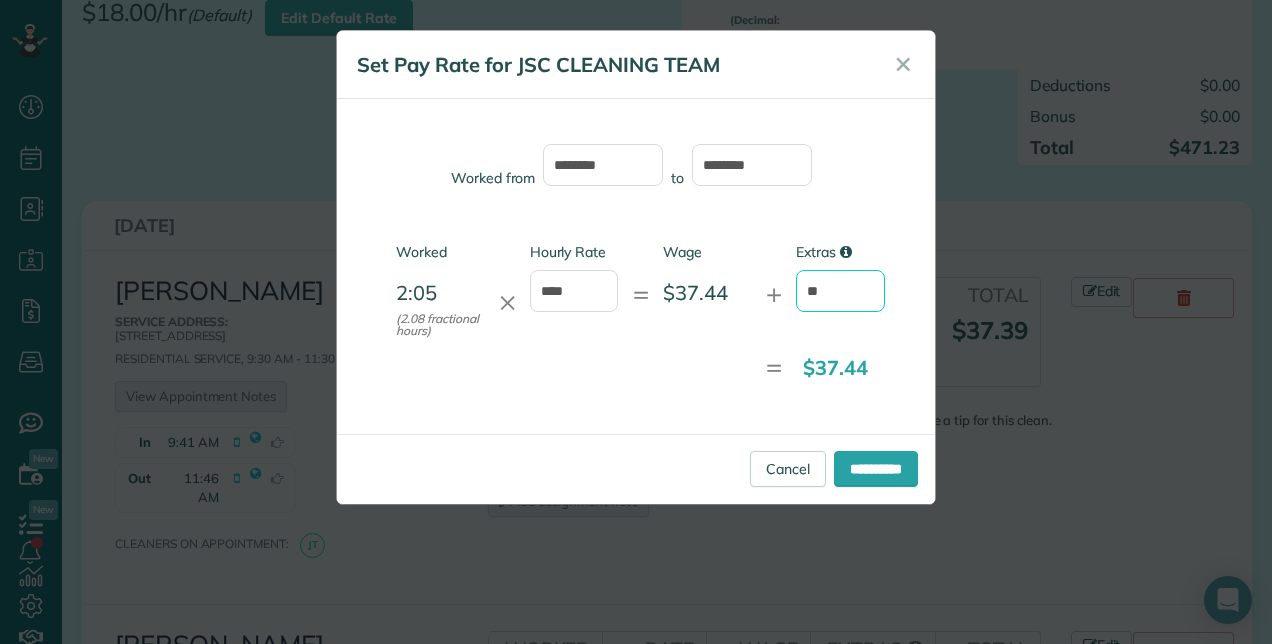 type on "*" 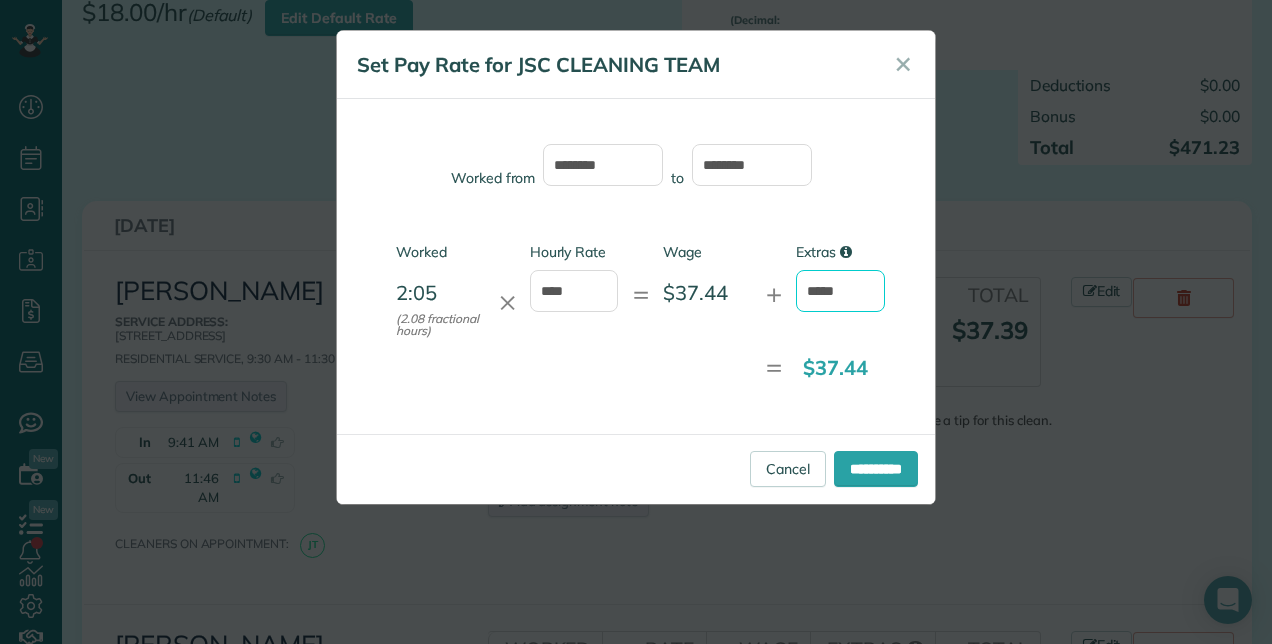 type on "*****" 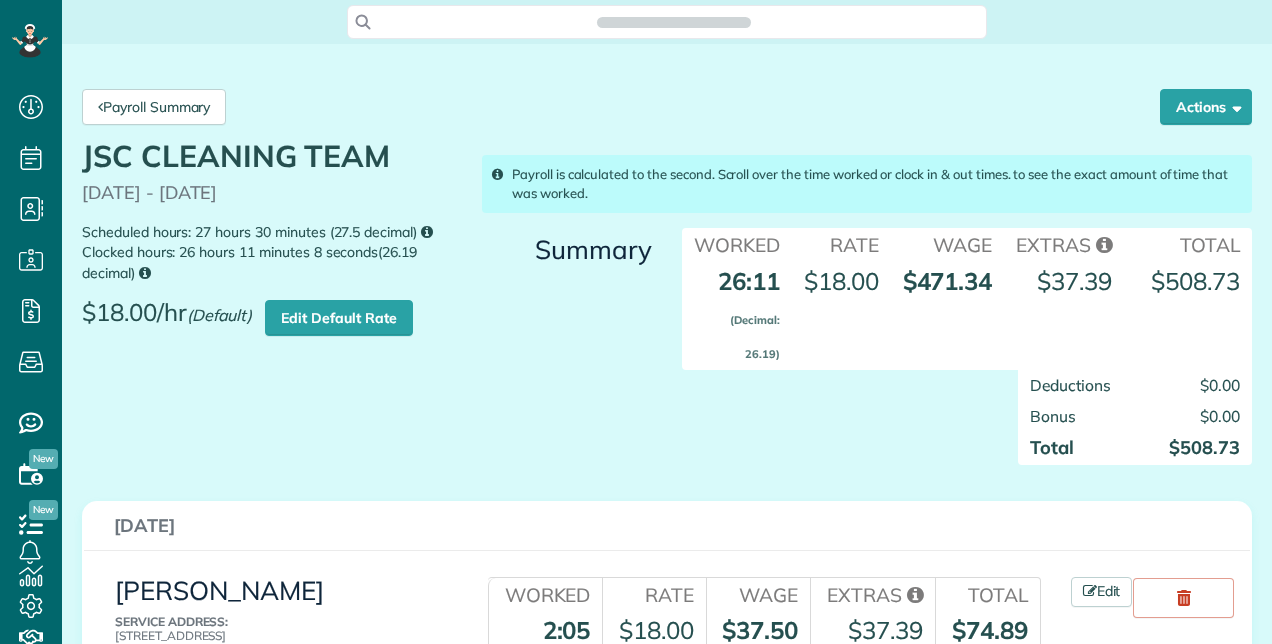 scroll, scrollTop: 0, scrollLeft: 0, axis: both 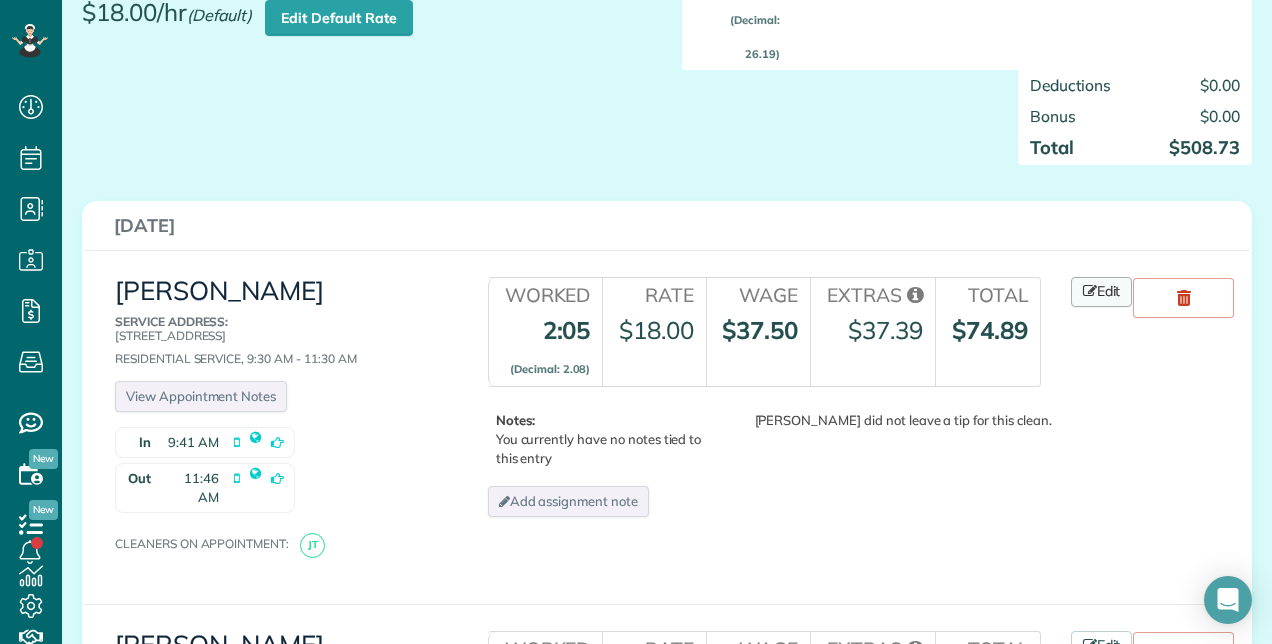 click on "Edit" at bounding box center [1102, 292] 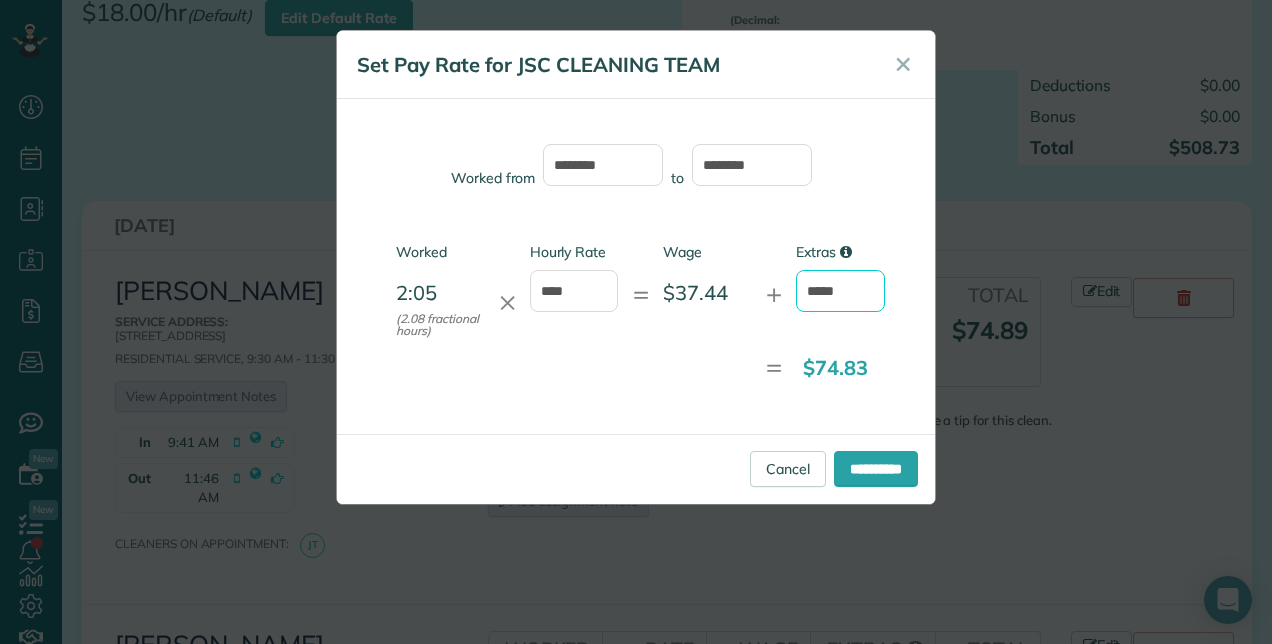 click on "*****" at bounding box center (840, 291) 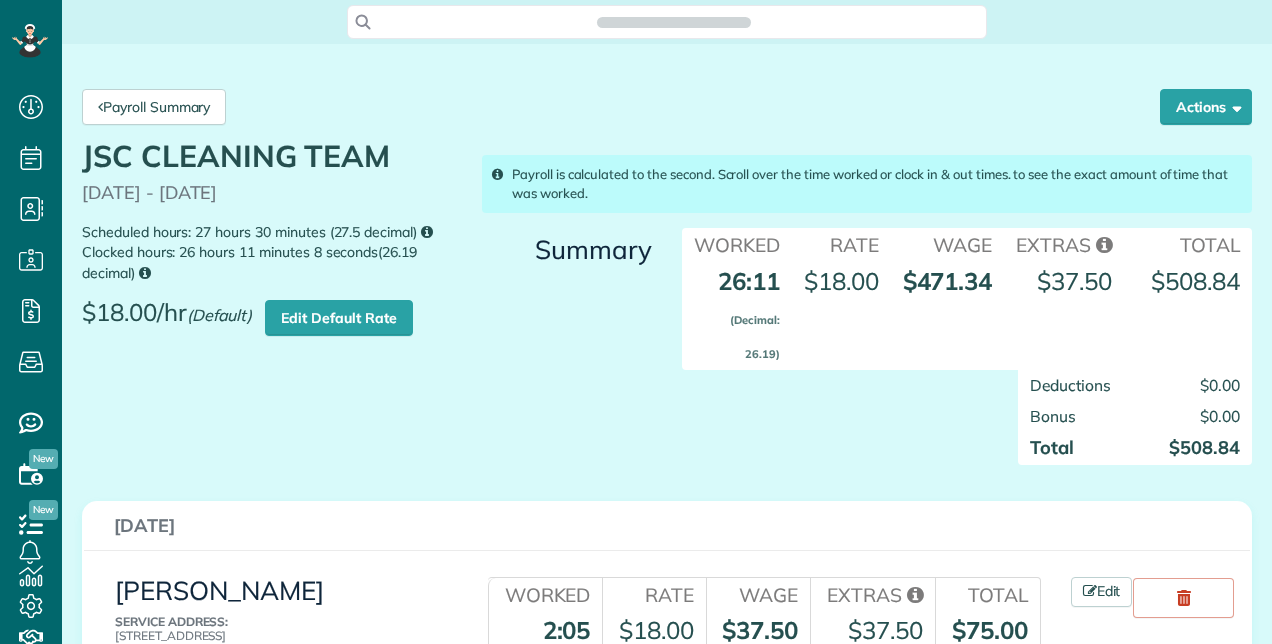 scroll, scrollTop: 0, scrollLeft: 0, axis: both 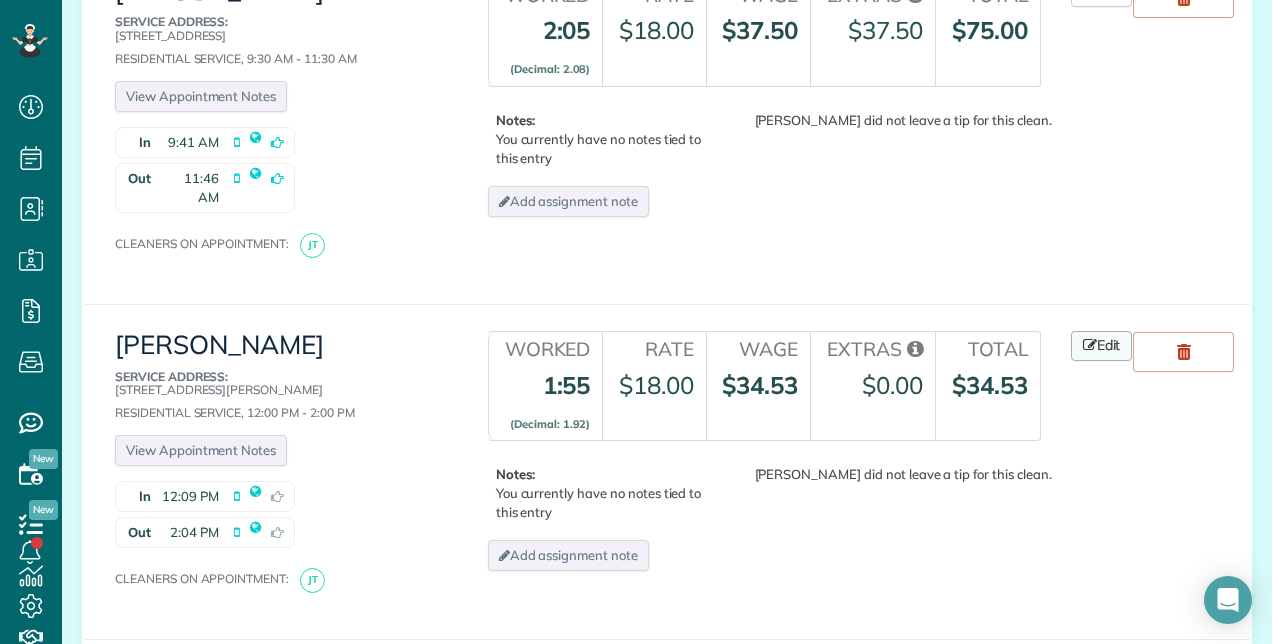 click at bounding box center [1090, 345] 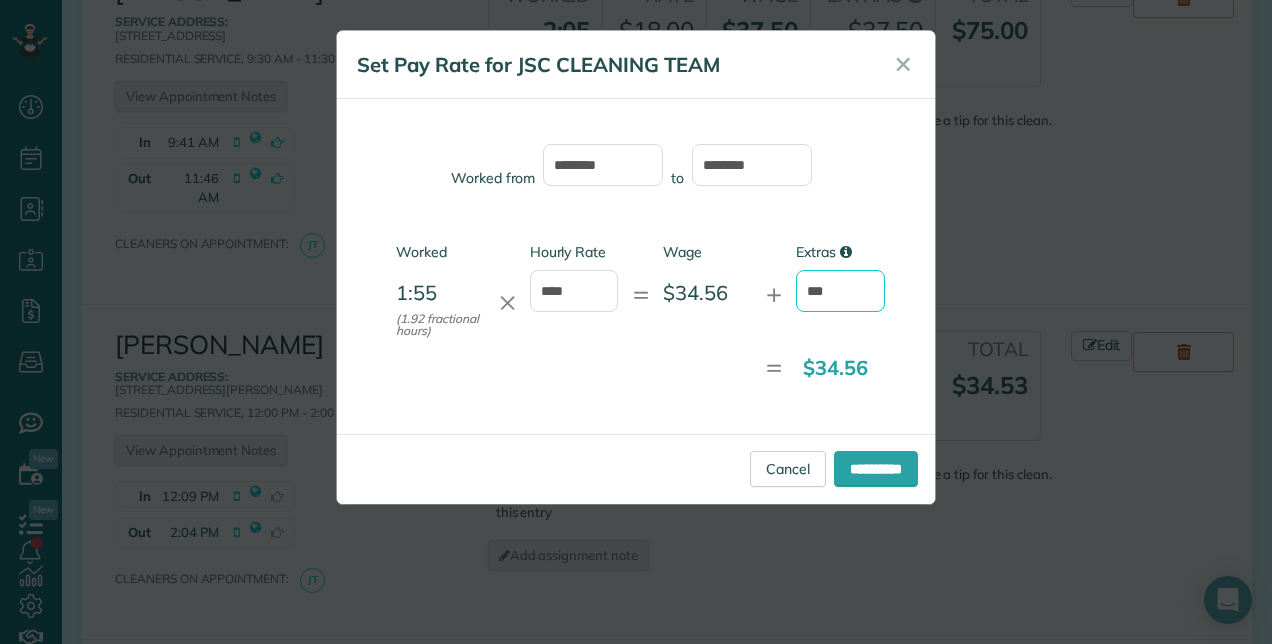 click on "***" at bounding box center (840, 291) 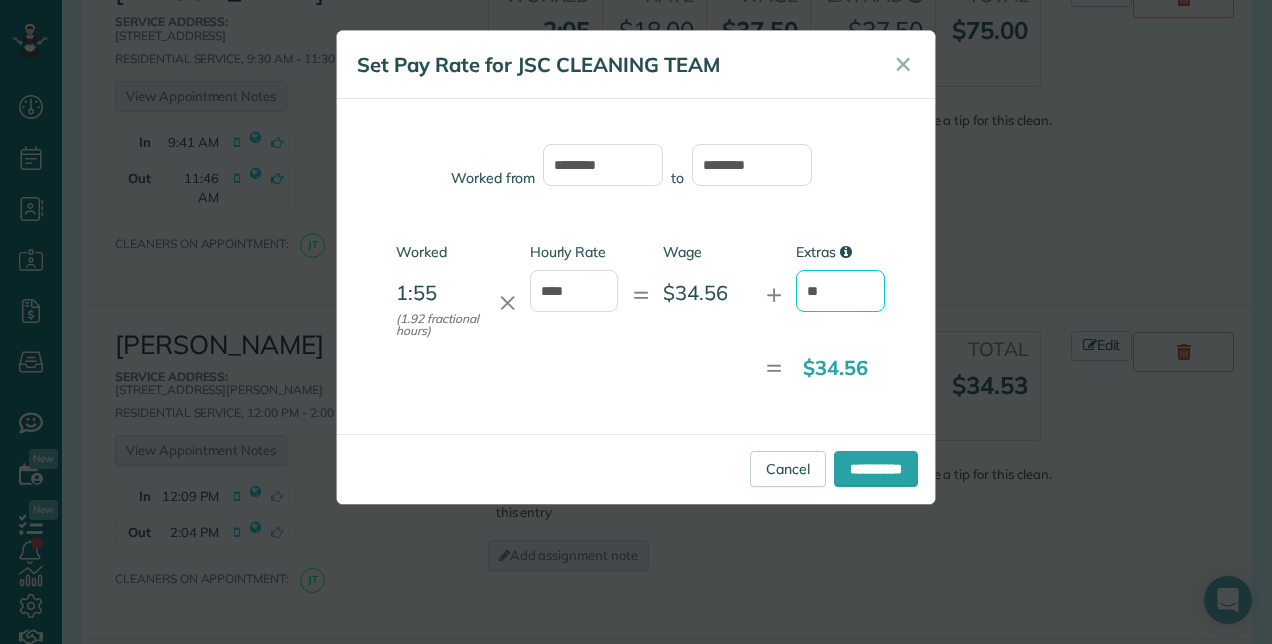 type on "*" 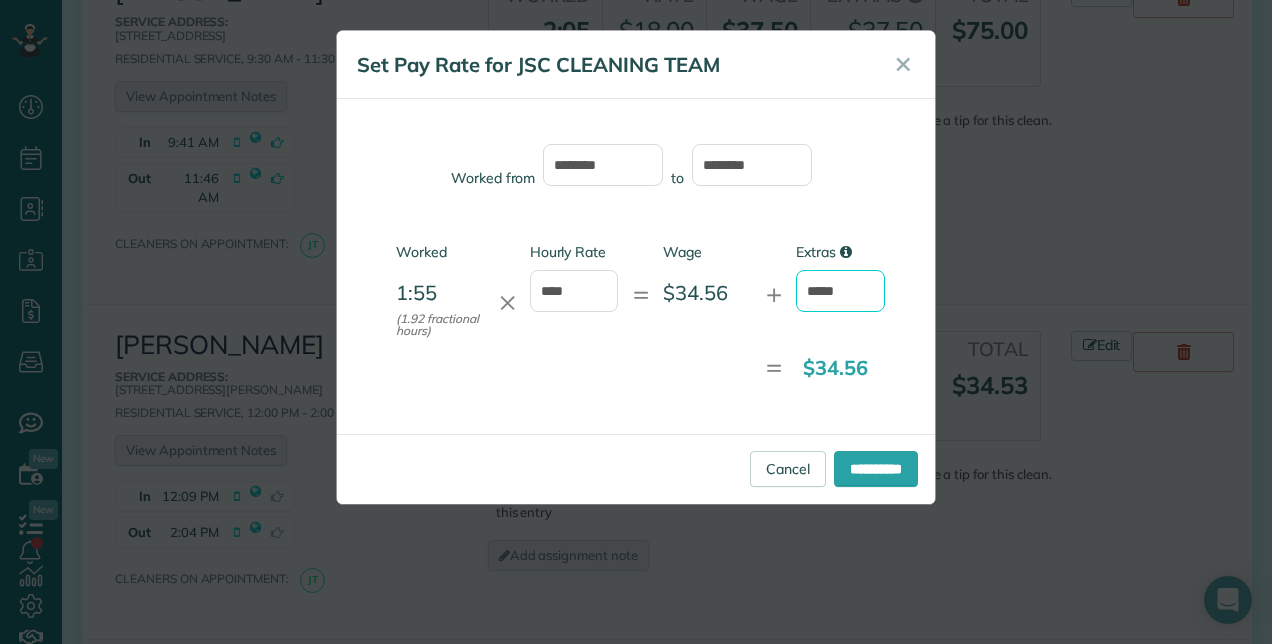 type on "*****" 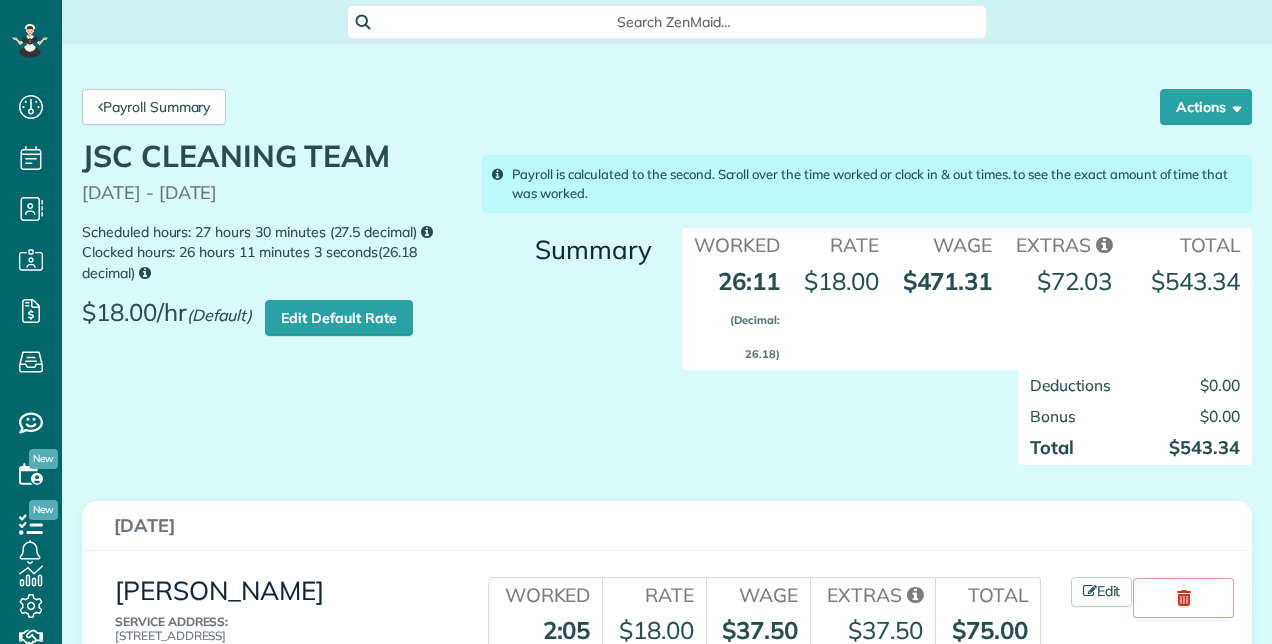 scroll, scrollTop: 0, scrollLeft: 0, axis: both 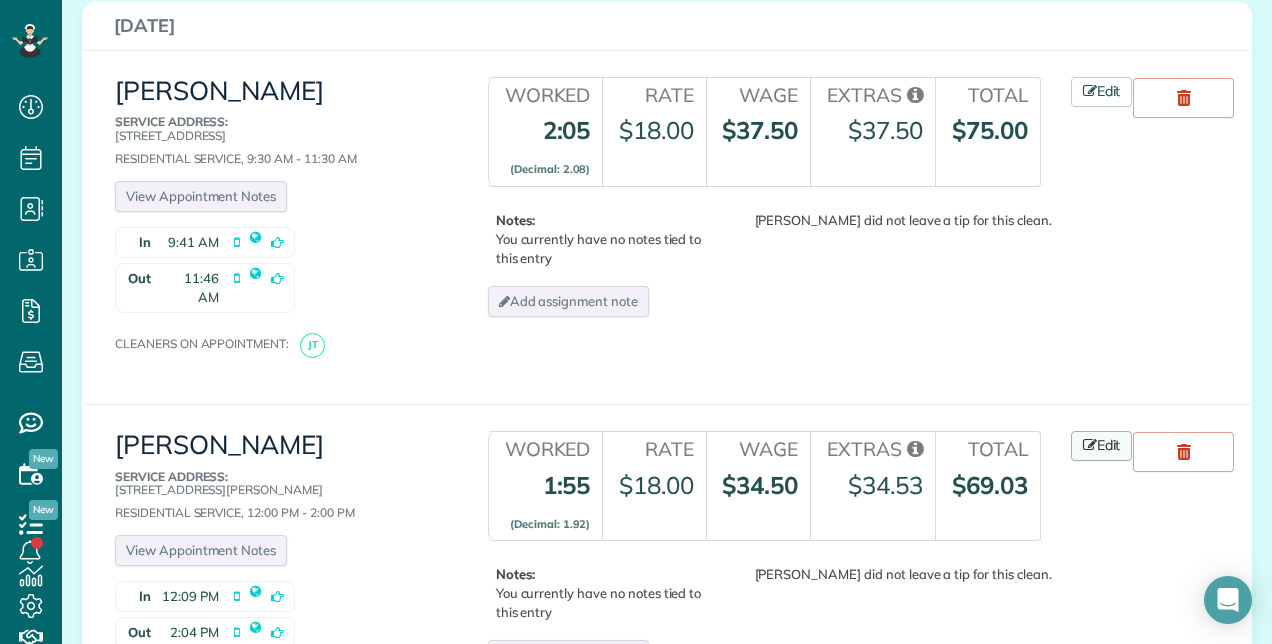 click at bounding box center [1090, 445] 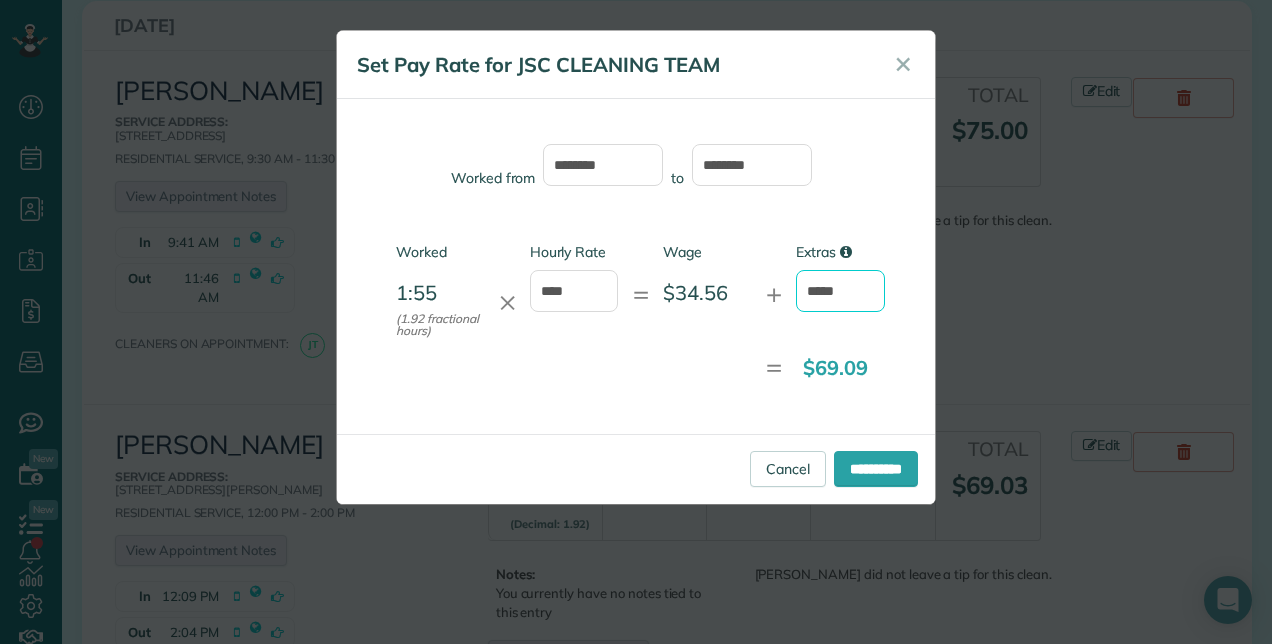 click on "*****" at bounding box center [840, 291] 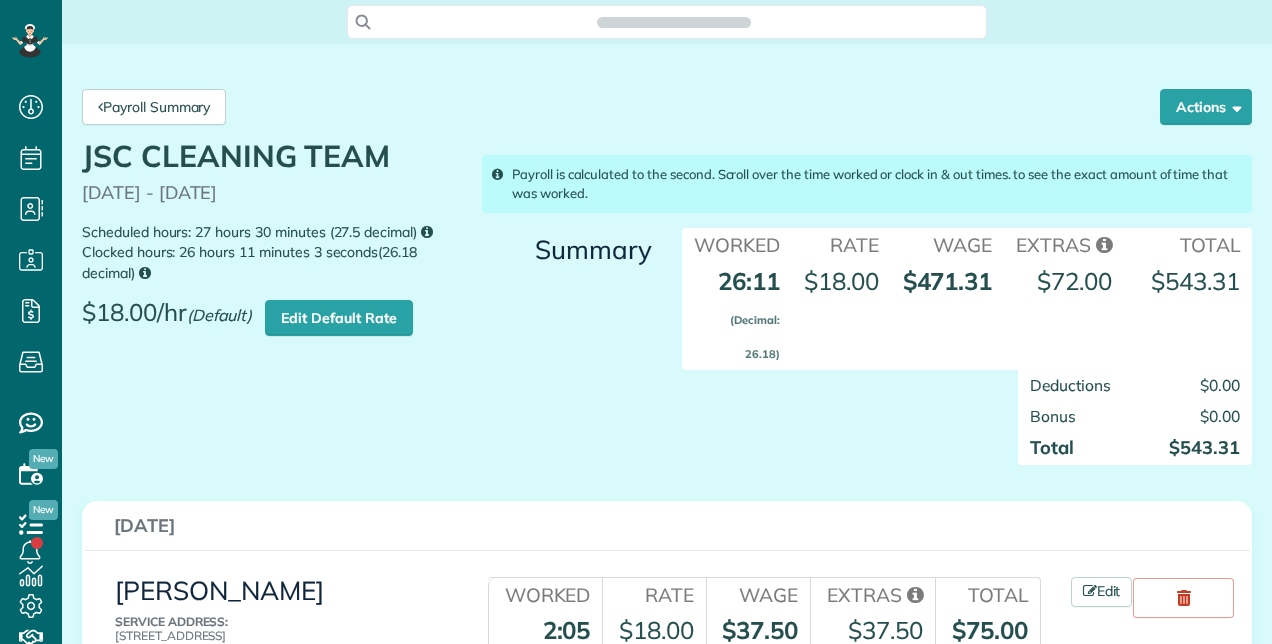scroll, scrollTop: 0, scrollLeft: 0, axis: both 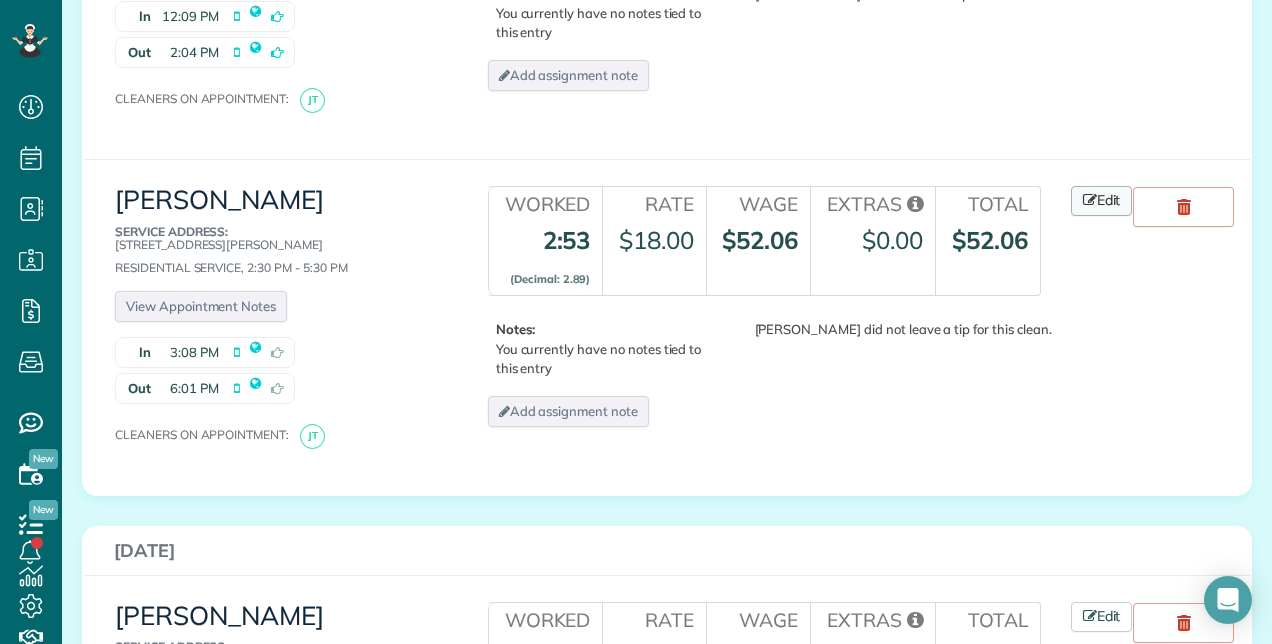 click on "Edit" at bounding box center (1102, 201) 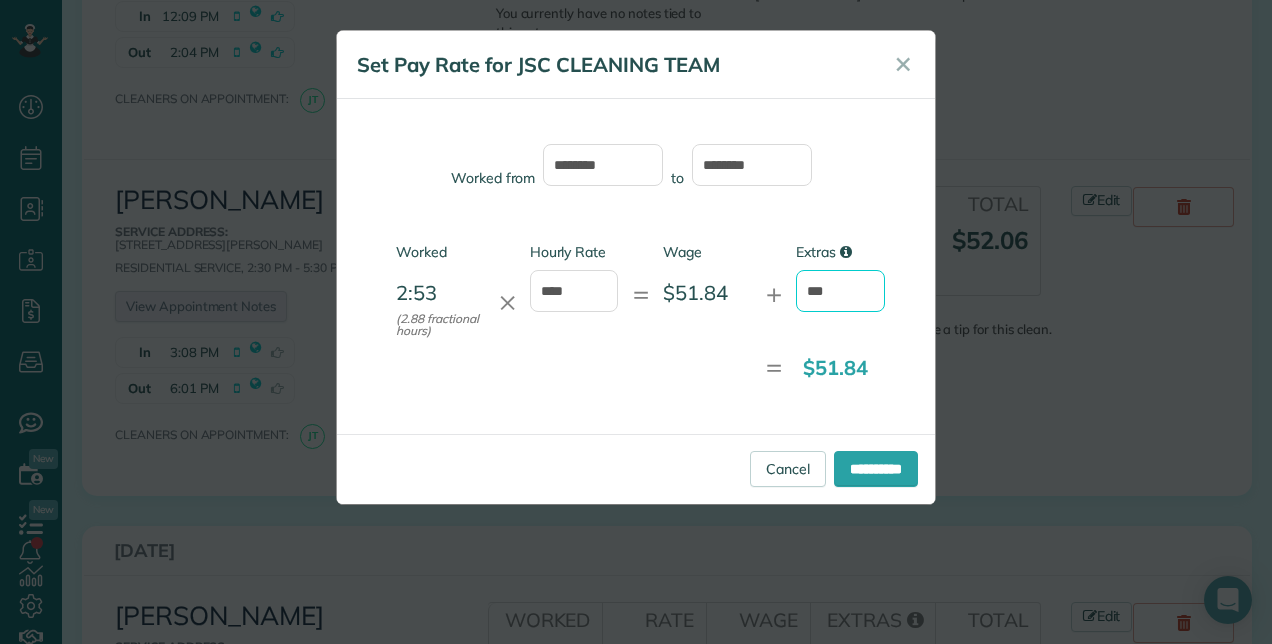 click on "***" at bounding box center [840, 291] 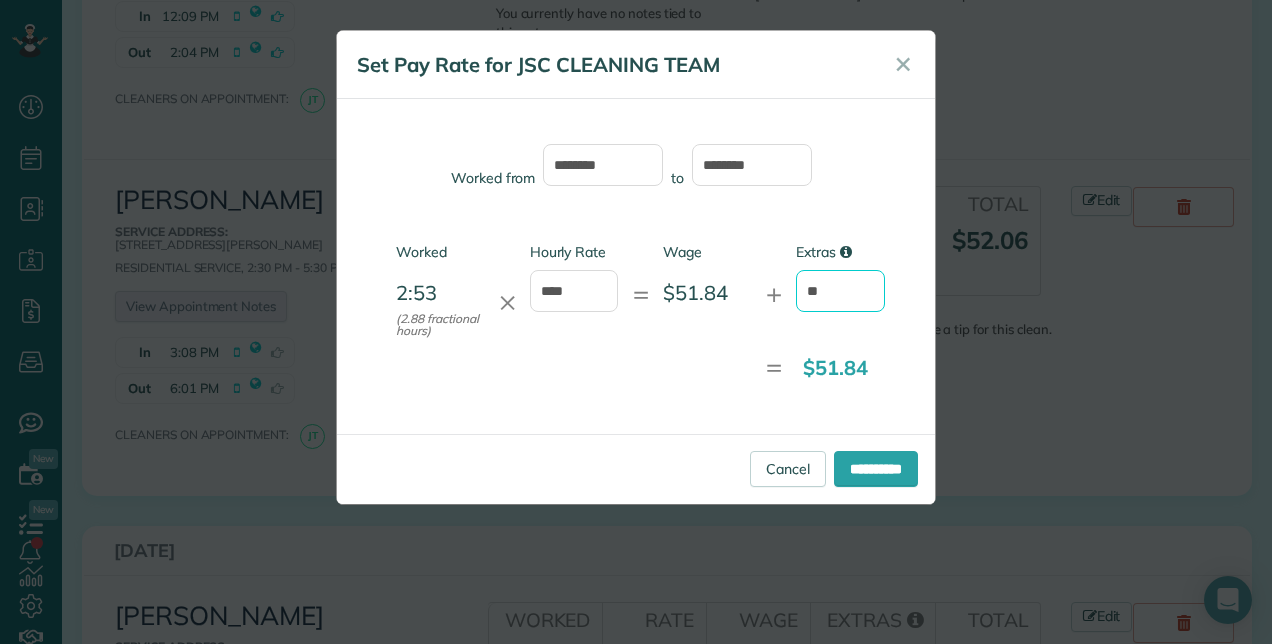 type on "*" 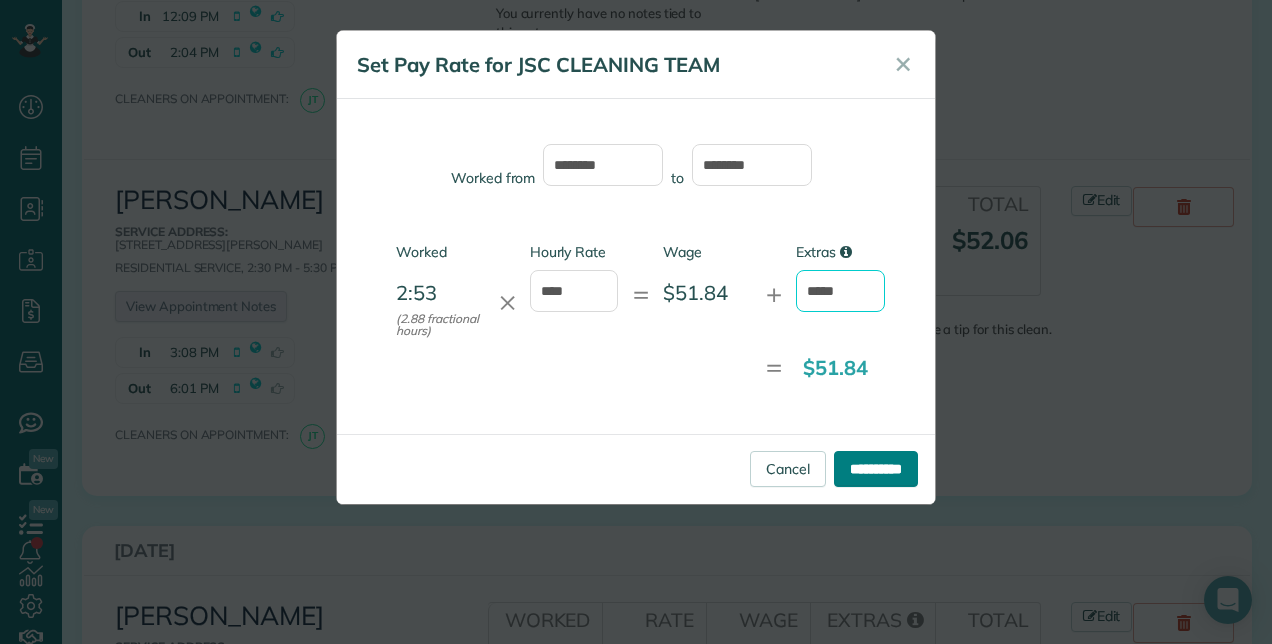 type on "*****" 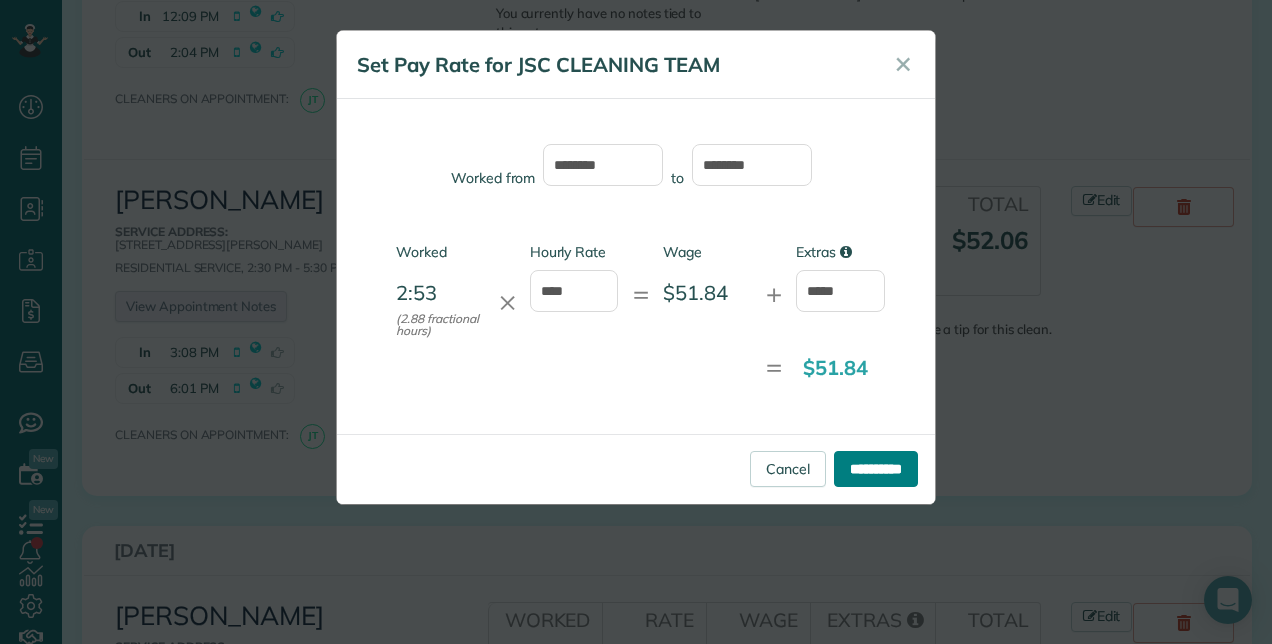 click on "**********" at bounding box center [876, 469] 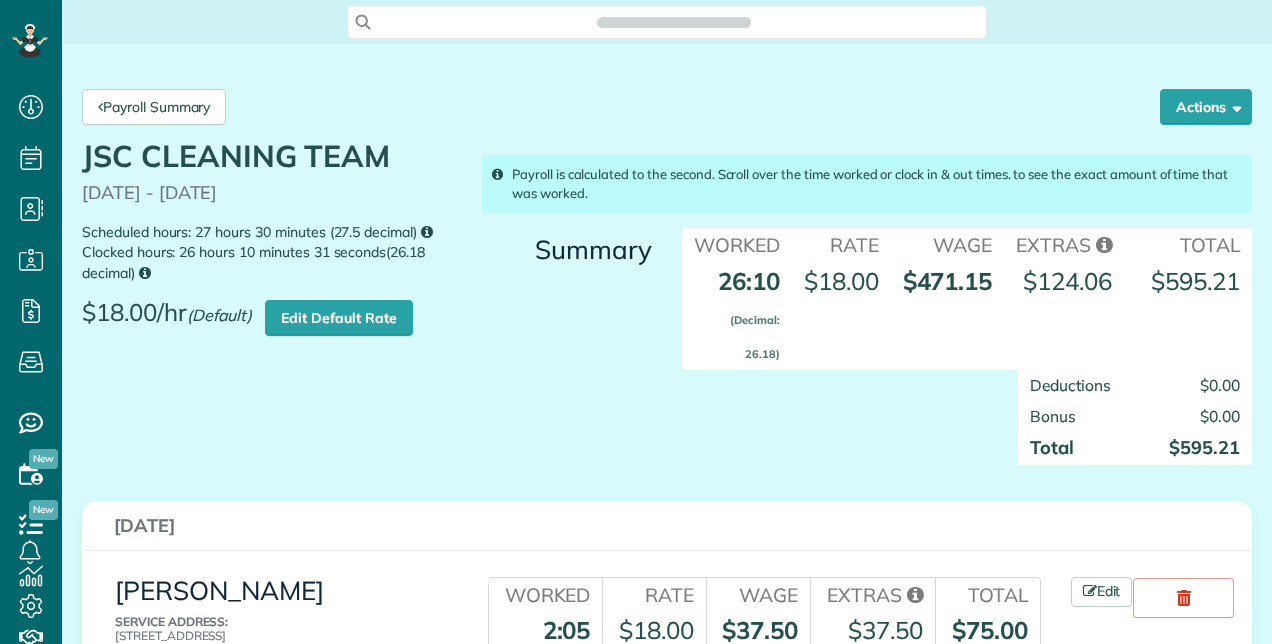scroll, scrollTop: 0, scrollLeft: 0, axis: both 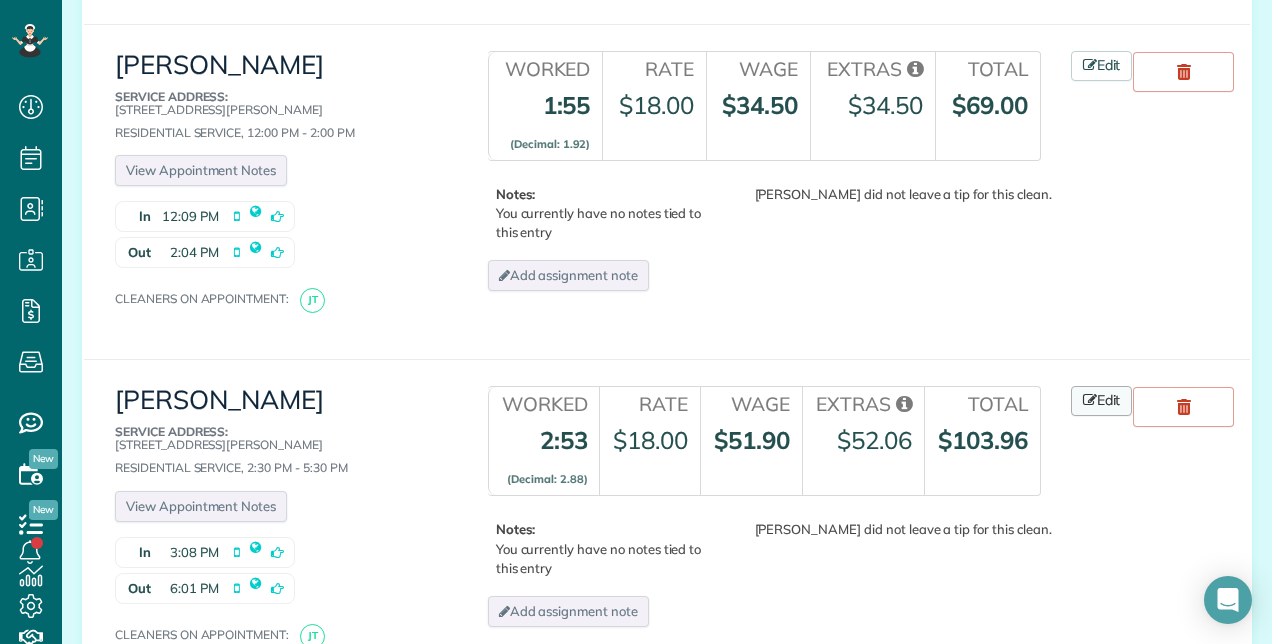 click on "Edit" at bounding box center (1102, 401) 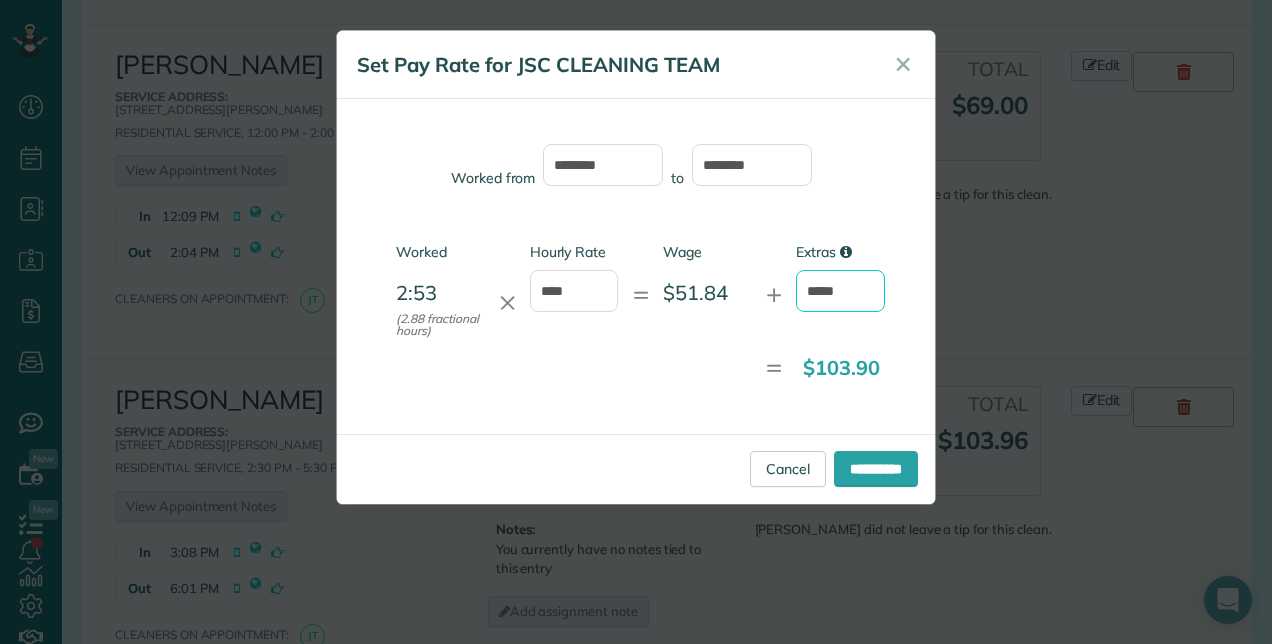 click on "*****" at bounding box center [840, 291] 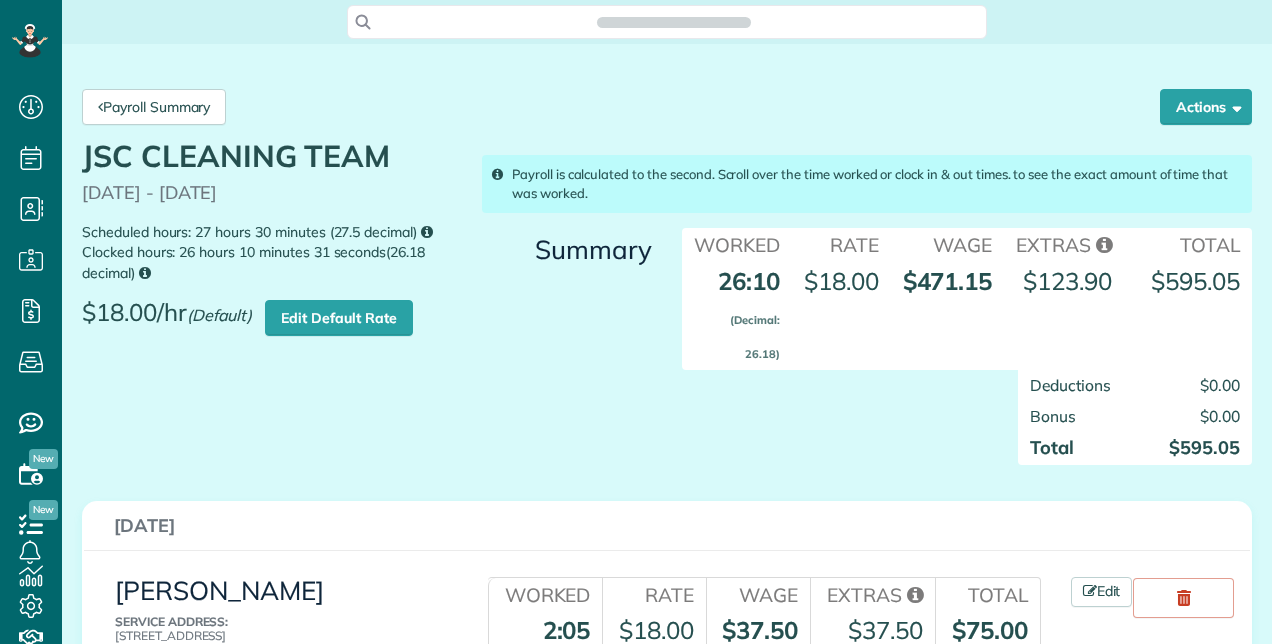 scroll, scrollTop: 0, scrollLeft: 0, axis: both 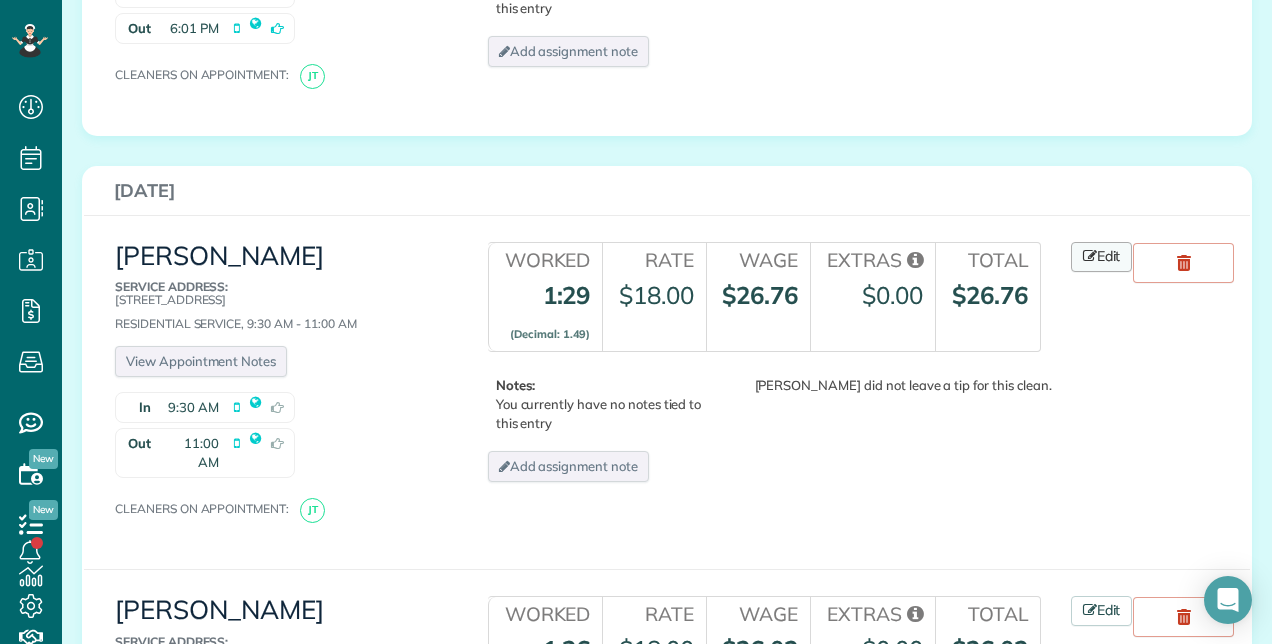 click on "Edit" at bounding box center [1102, 257] 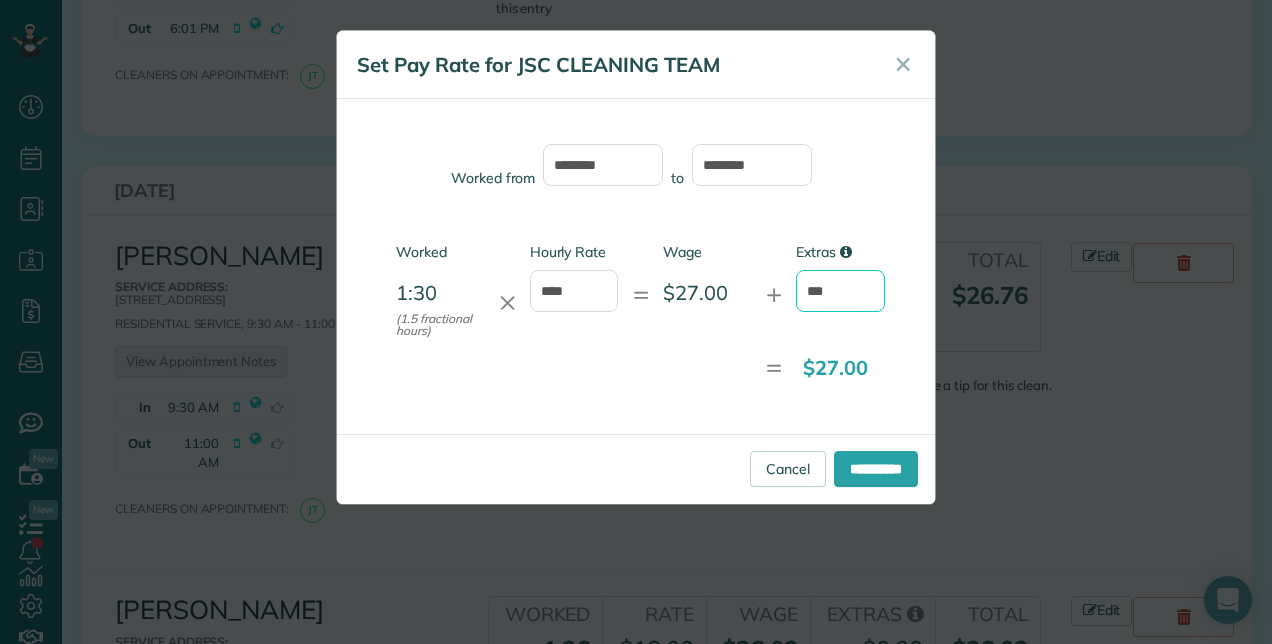 drag, startPoint x: 864, startPoint y: 291, endPoint x: 873, endPoint y: 278, distance: 15.811388 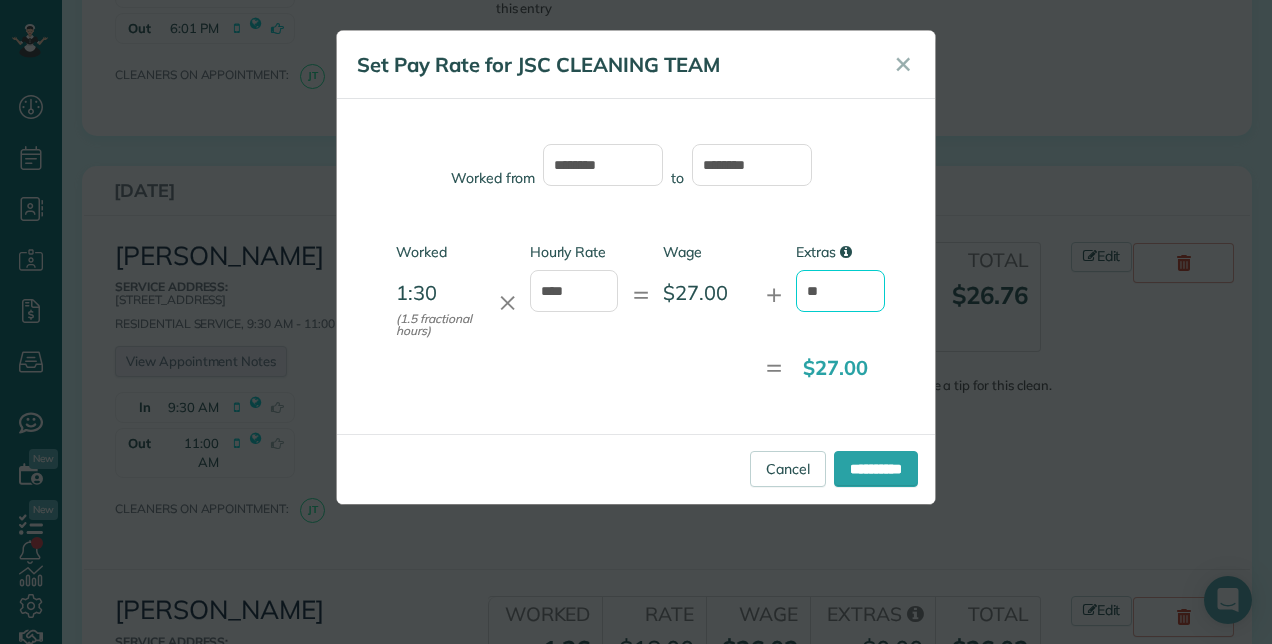 type on "*" 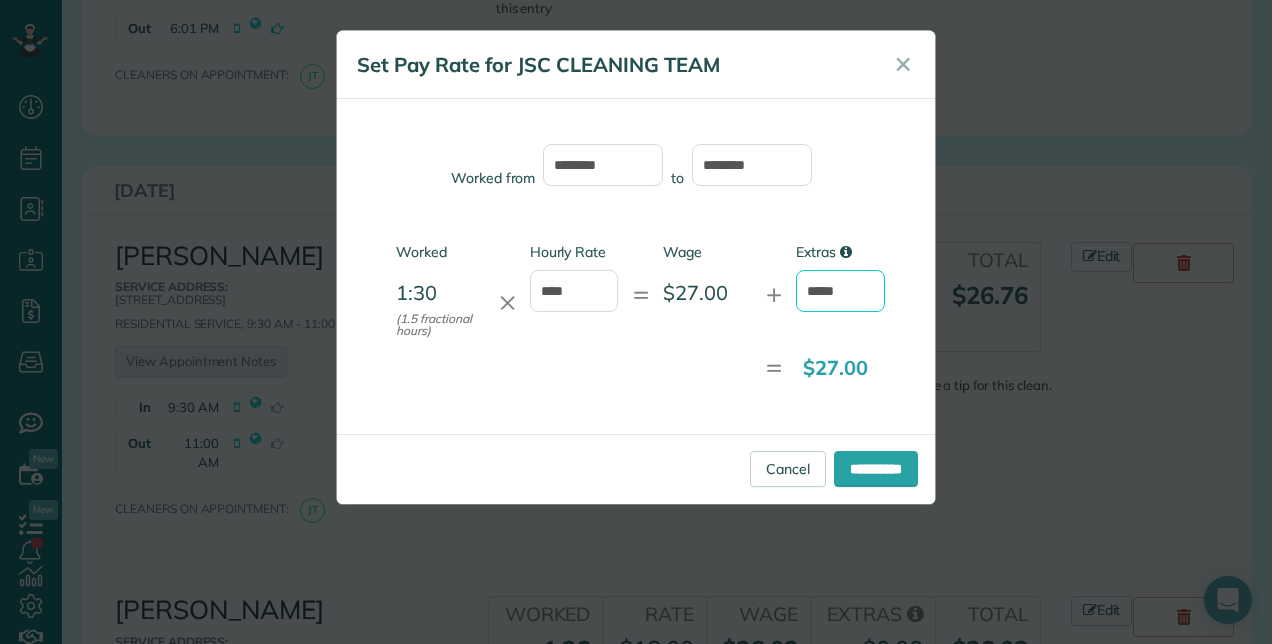 type on "*****" 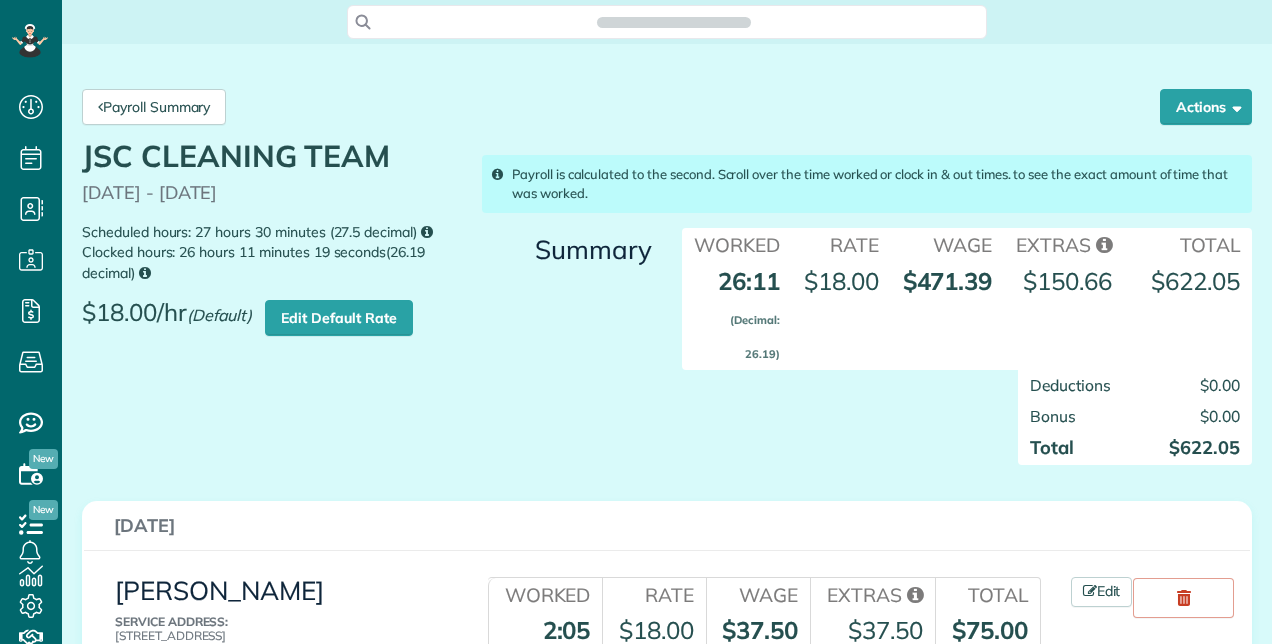 scroll, scrollTop: 0, scrollLeft: 0, axis: both 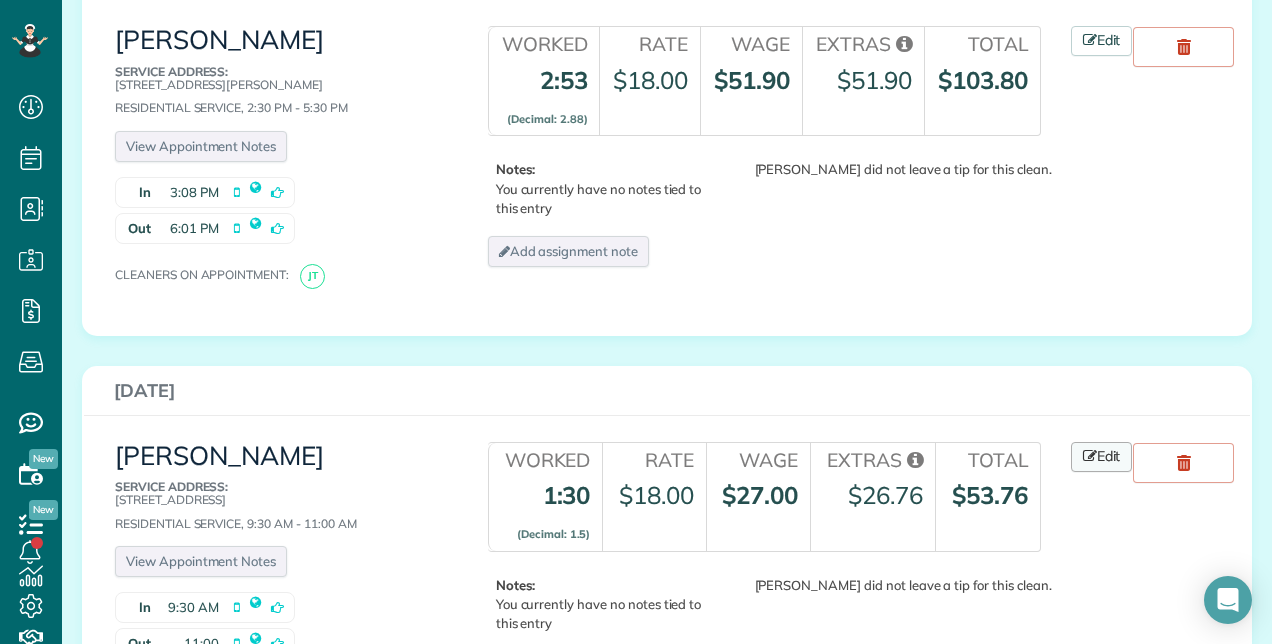 click on "Edit" at bounding box center (1102, 457) 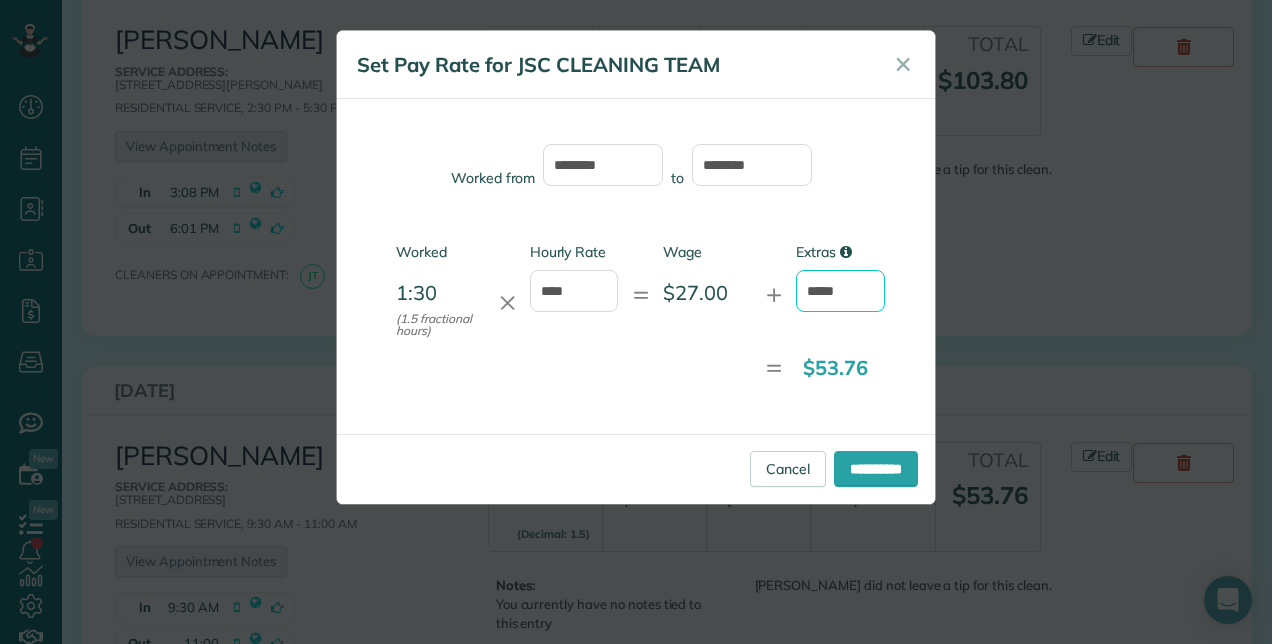 click on "*****" at bounding box center [840, 291] 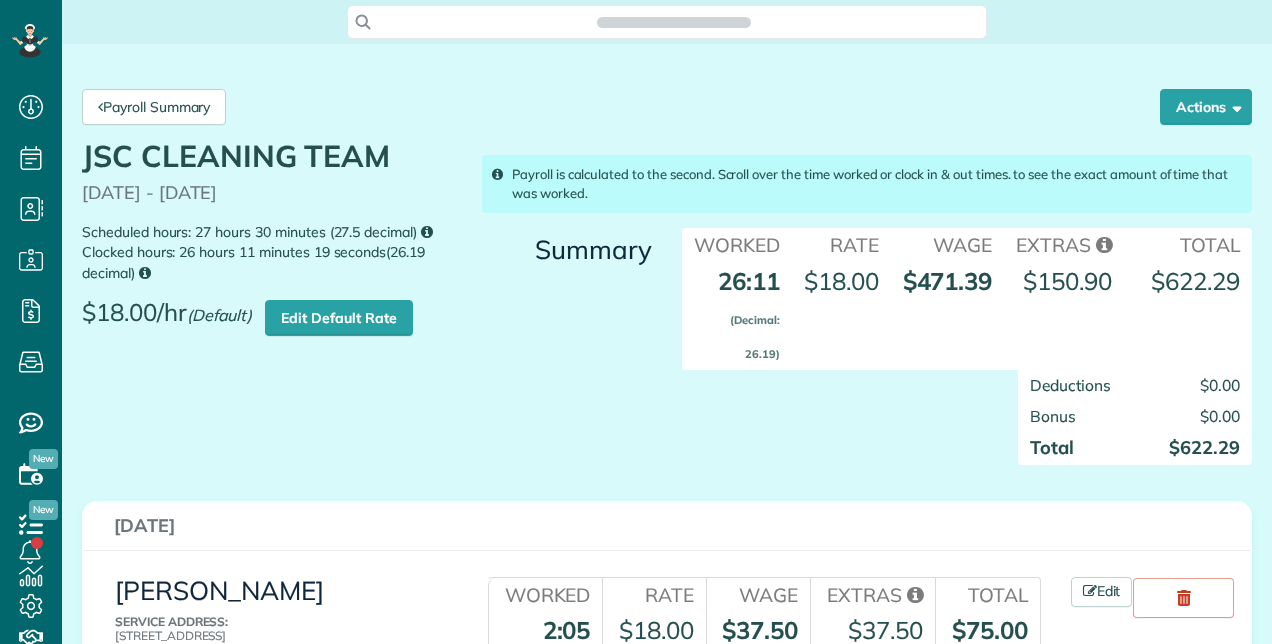 scroll, scrollTop: 0, scrollLeft: 0, axis: both 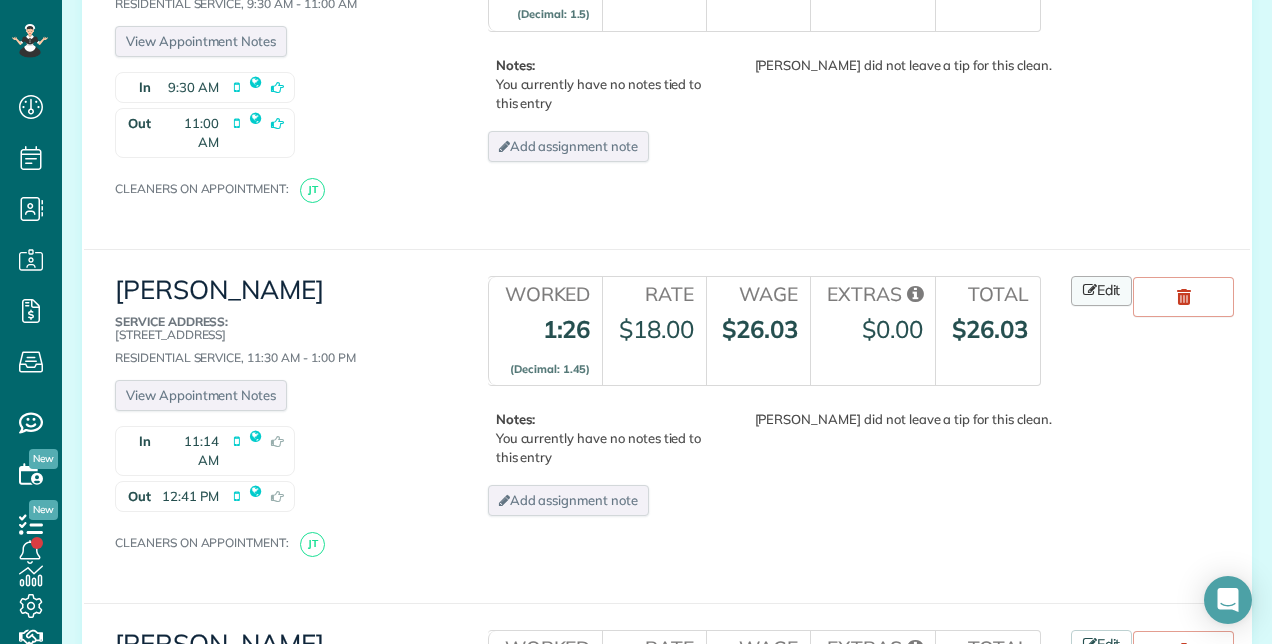 click at bounding box center [1090, 290] 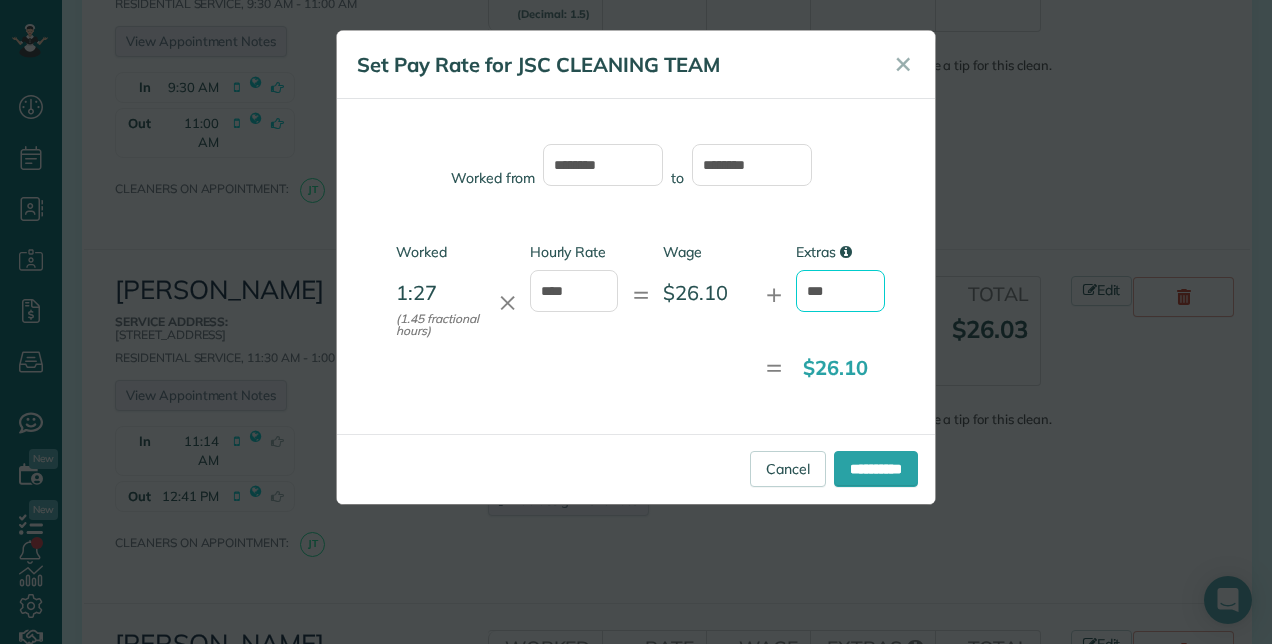 click on "***" at bounding box center [840, 291] 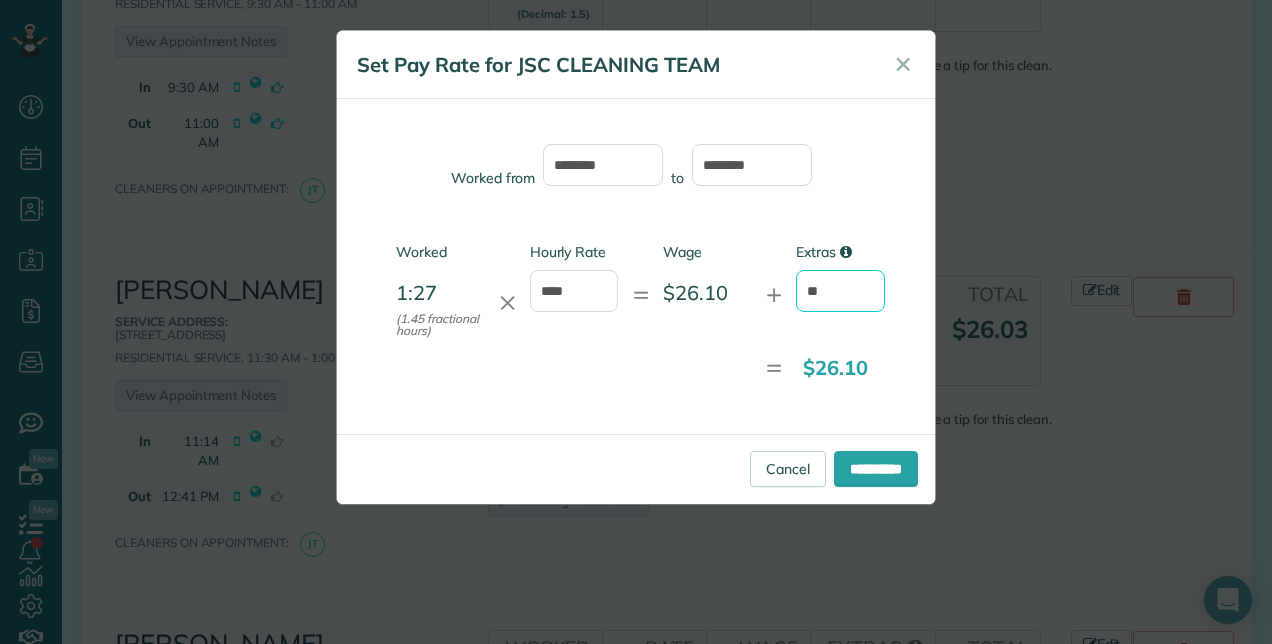 type on "*" 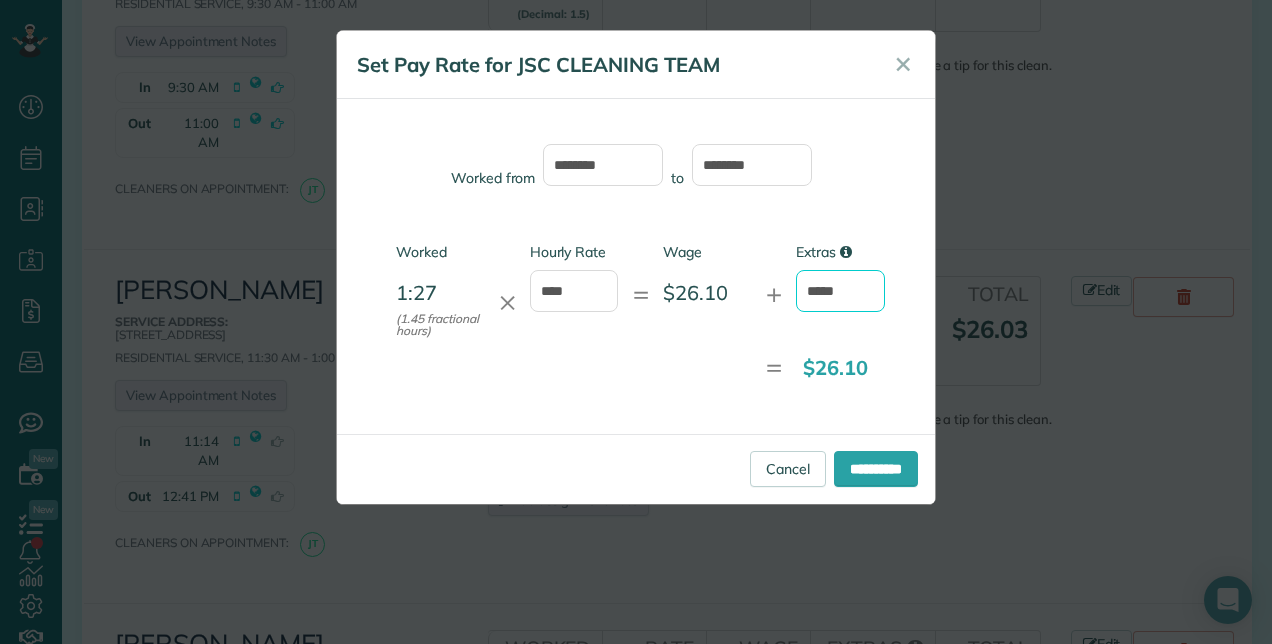 type on "*****" 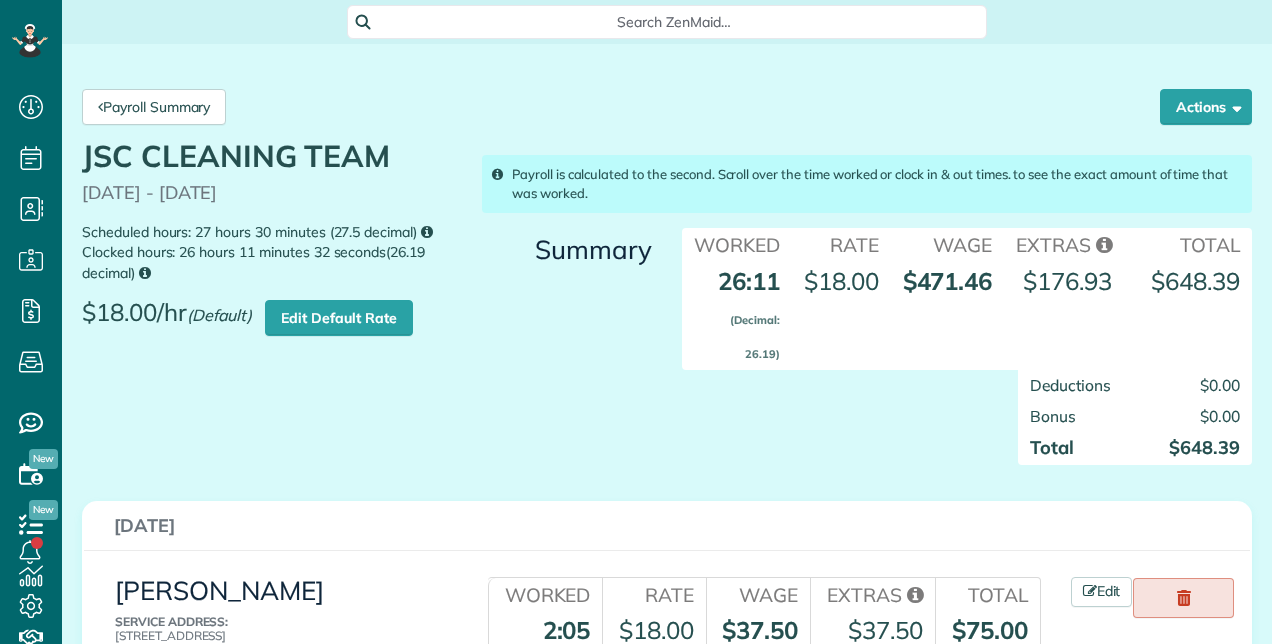 scroll, scrollTop: 0, scrollLeft: 0, axis: both 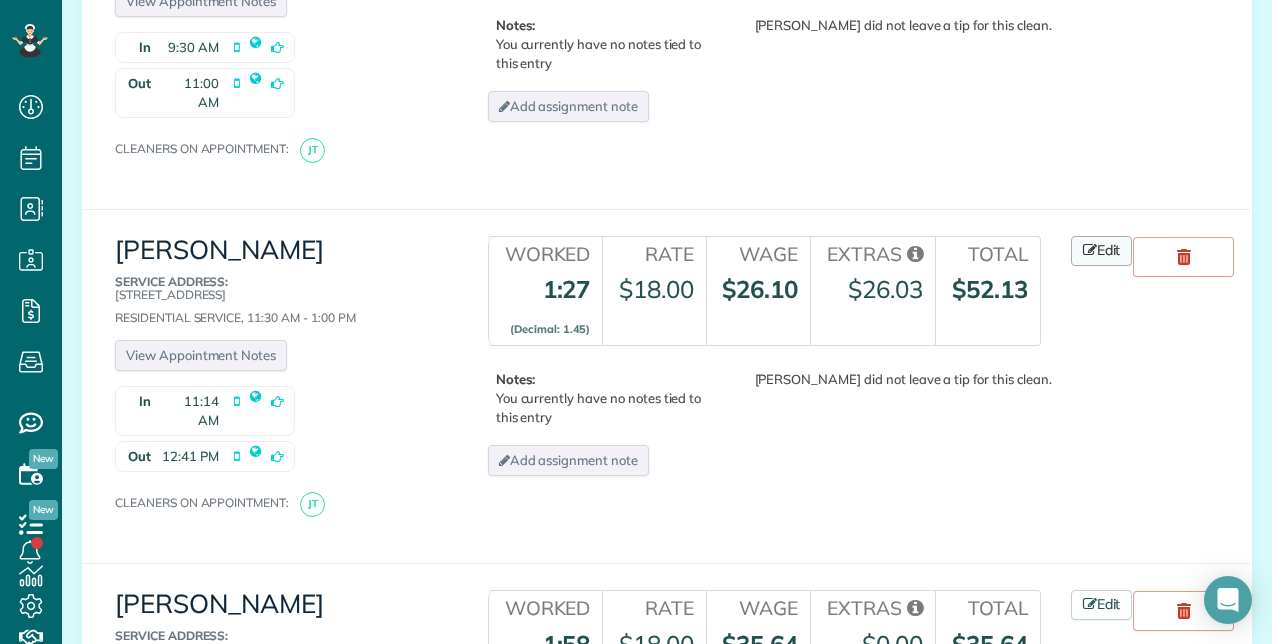 click at bounding box center (1090, 250) 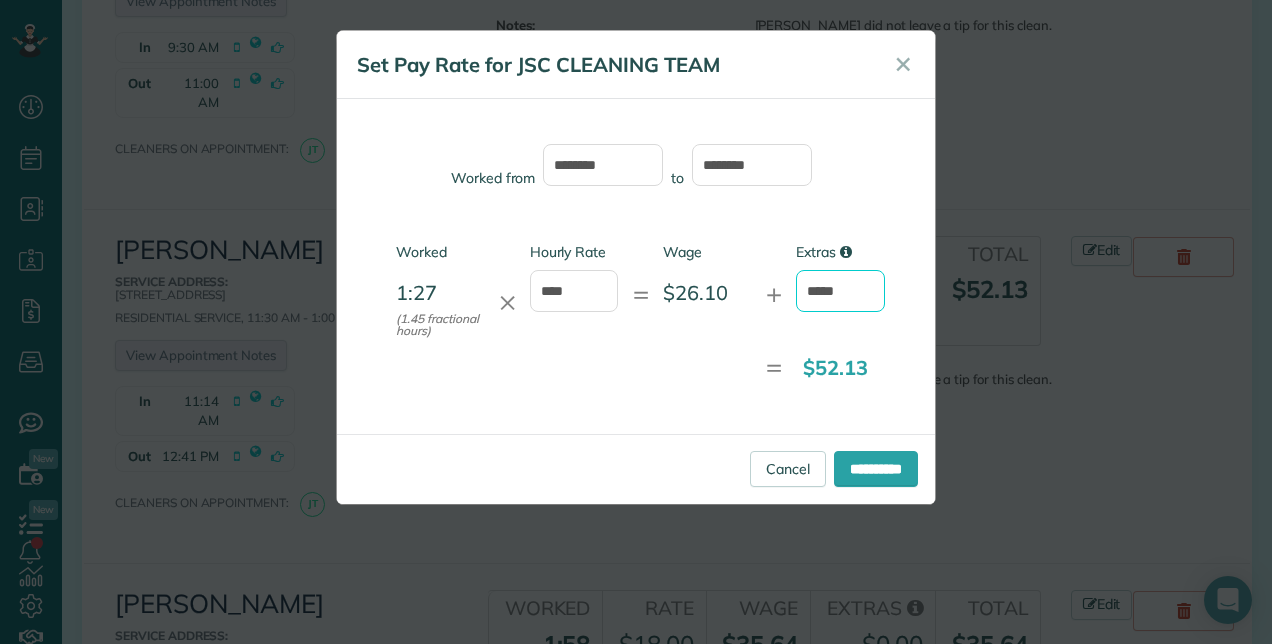click on "*****" at bounding box center [840, 291] 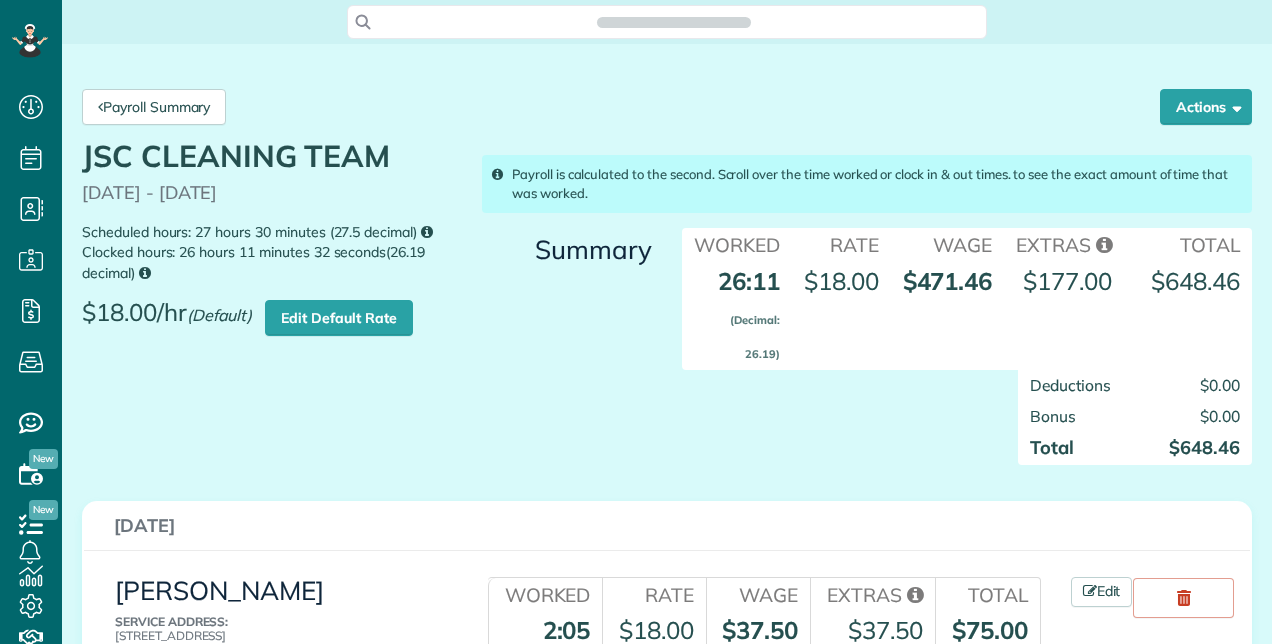 scroll, scrollTop: 0, scrollLeft: 0, axis: both 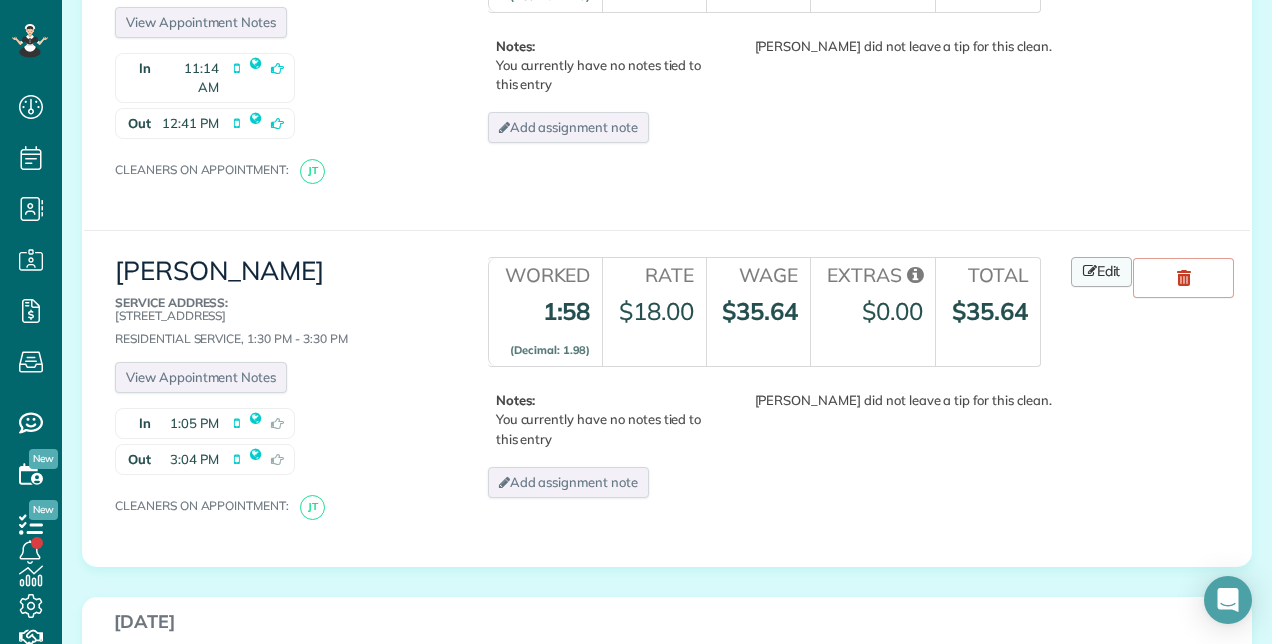 click on "Edit" at bounding box center (1102, 272) 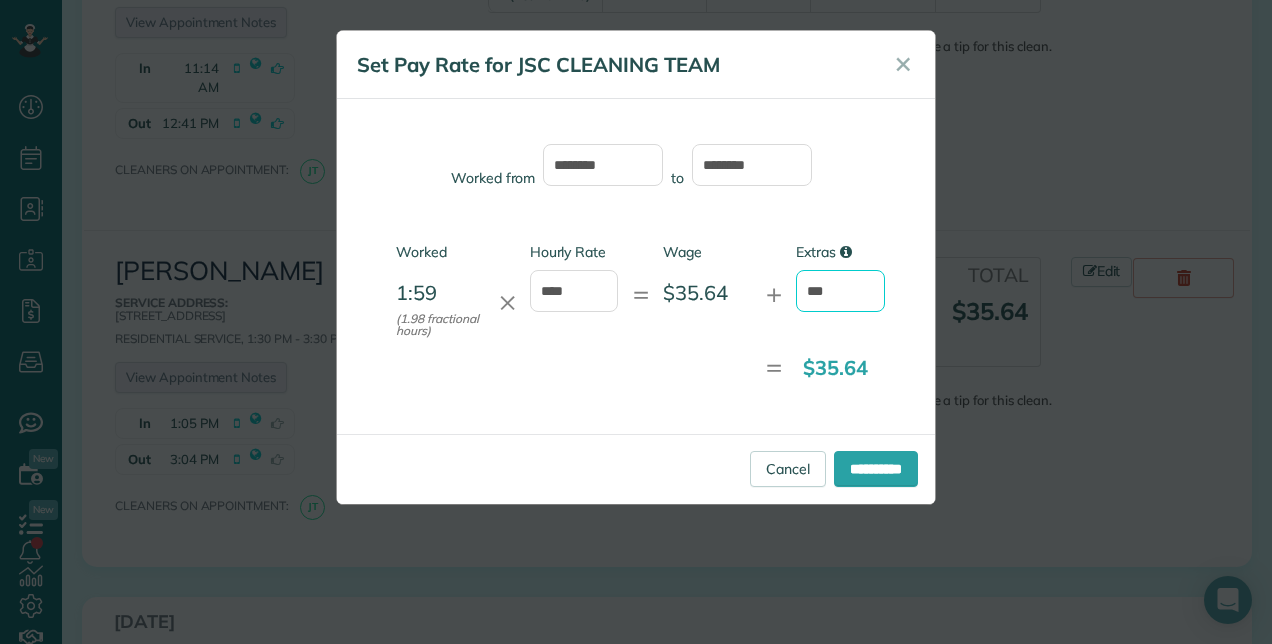 click on "***" at bounding box center (840, 291) 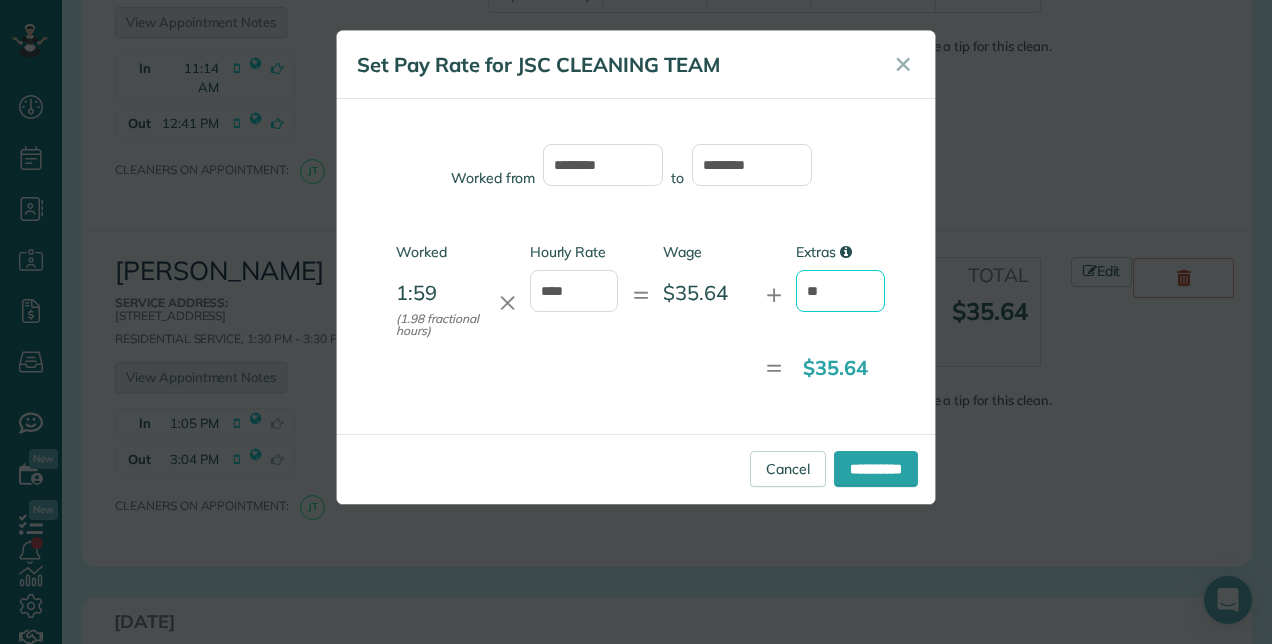 type on "*" 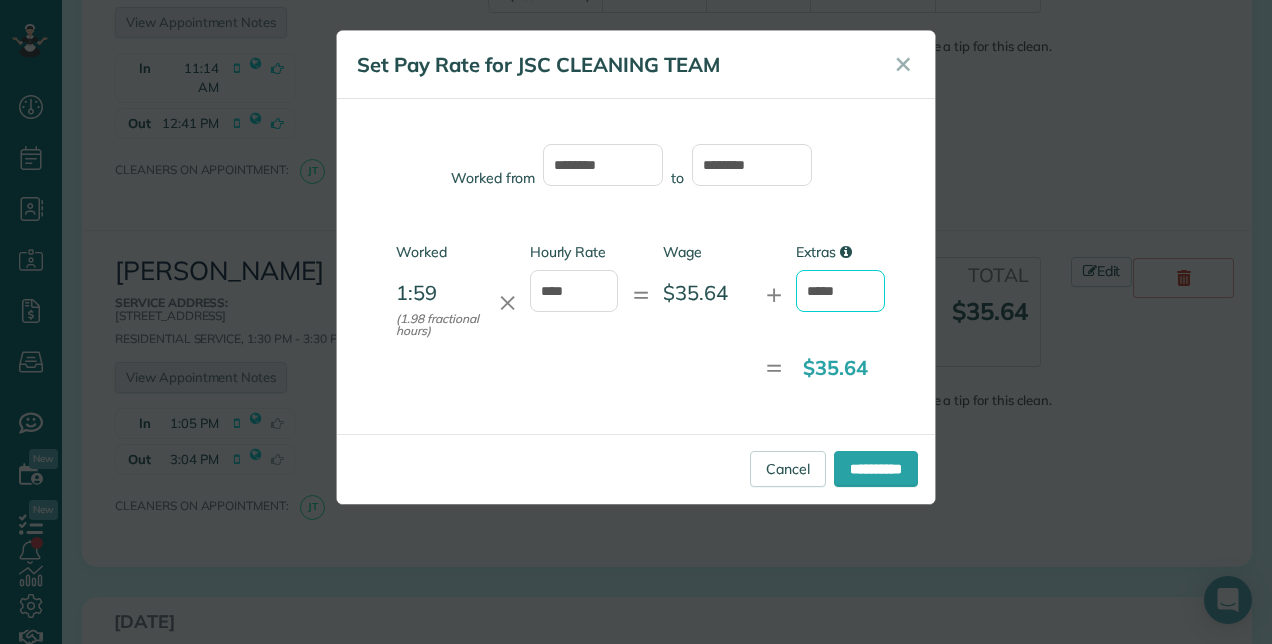 type on "*****" 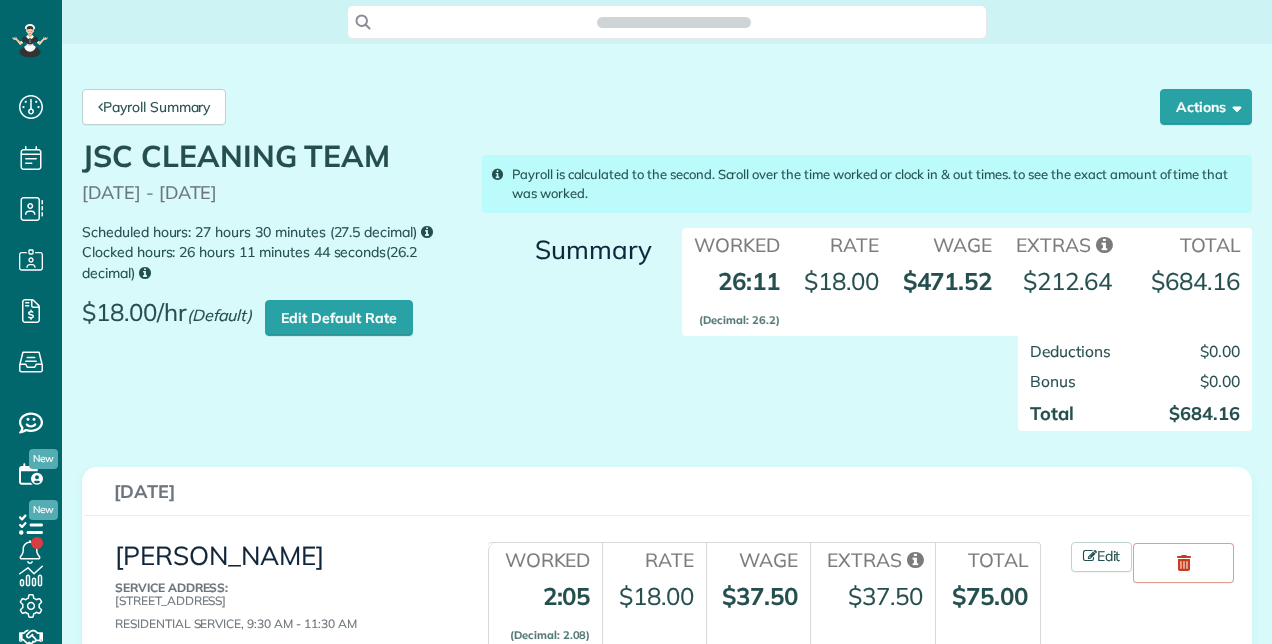scroll, scrollTop: 0, scrollLeft: 0, axis: both 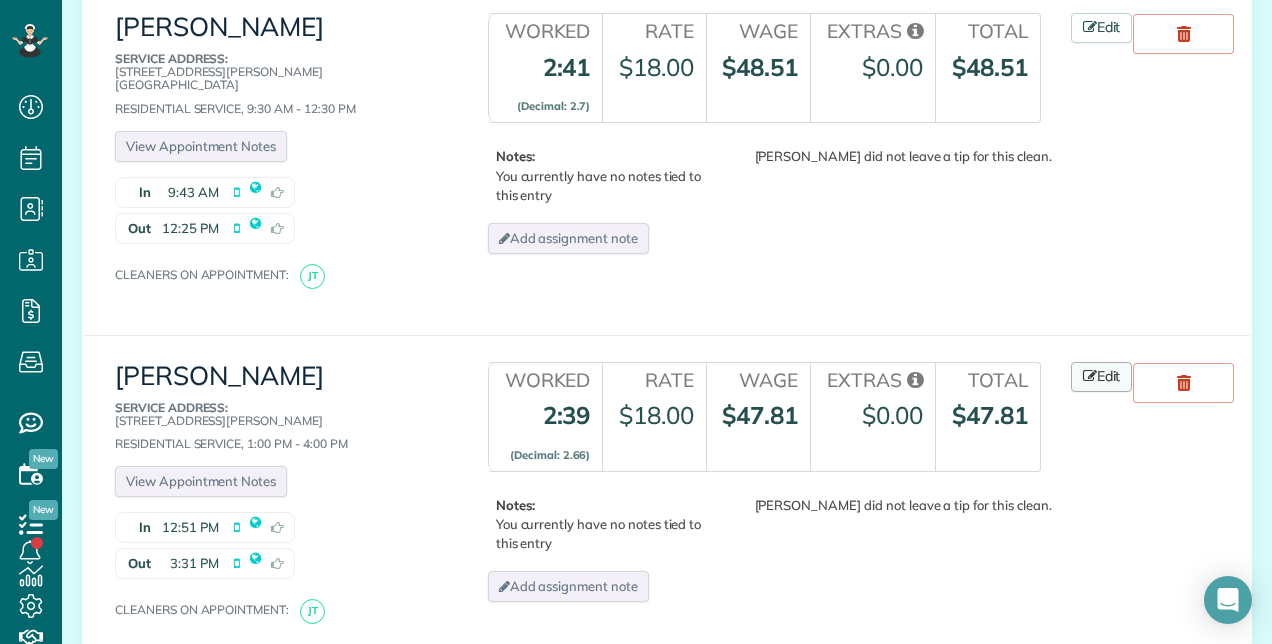 click on "Edit" at bounding box center [1102, 377] 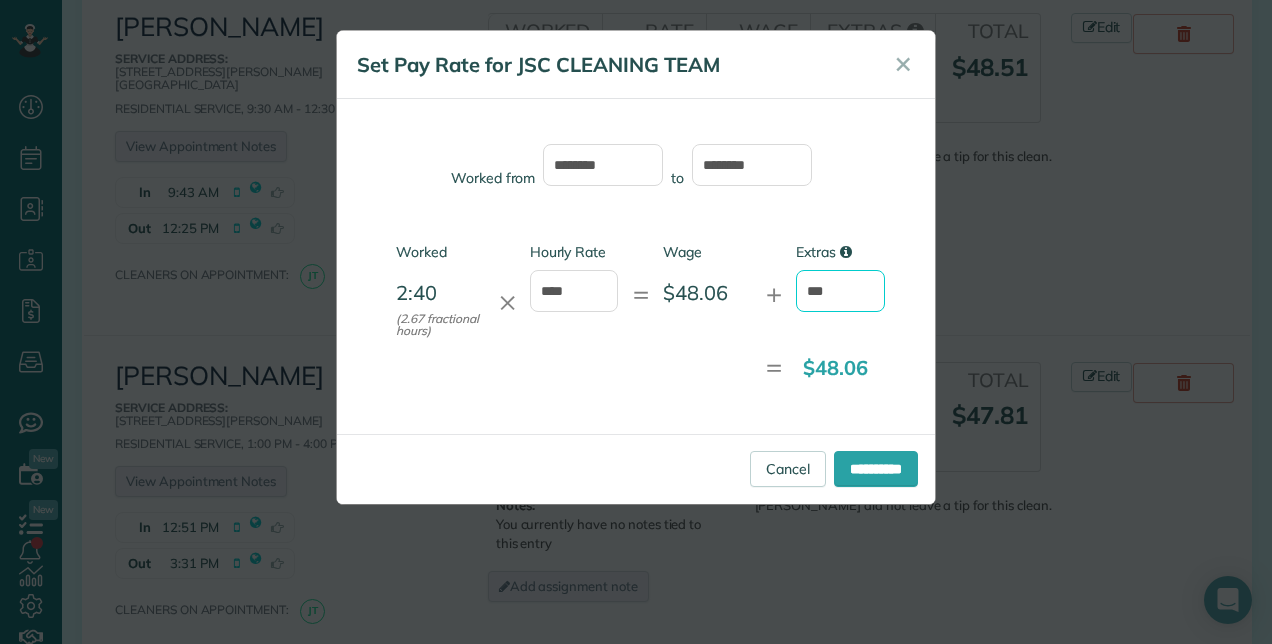 drag, startPoint x: 842, startPoint y: 288, endPoint x: 866, endPoint y: 236, distance: 57.271286 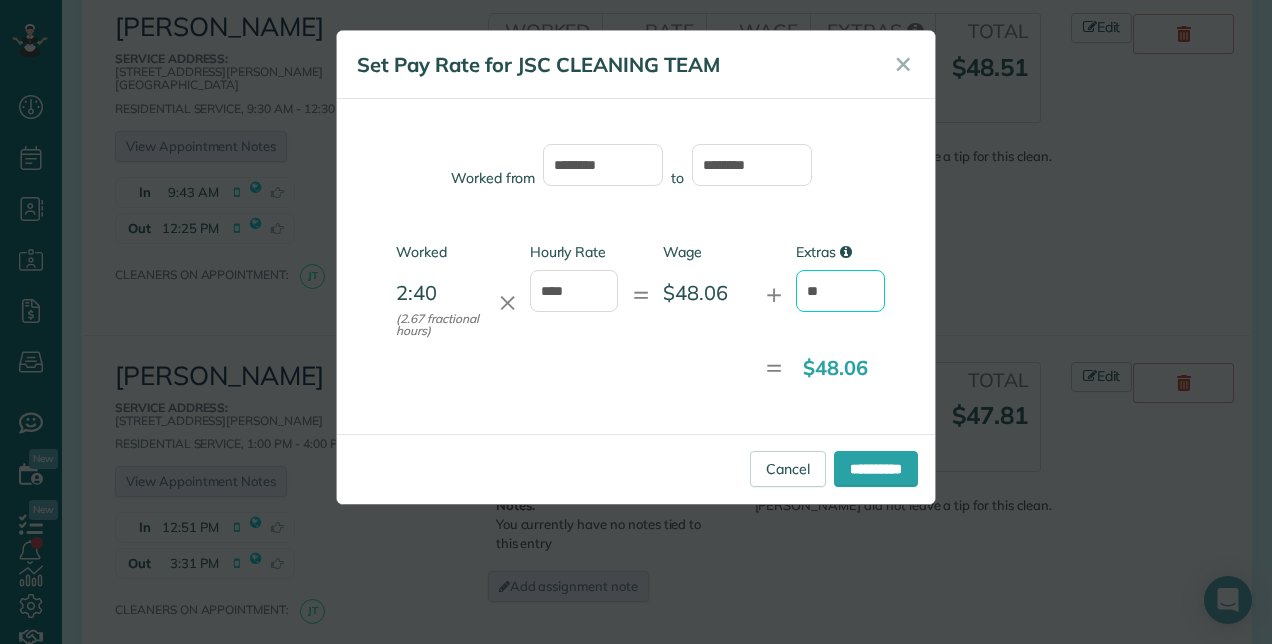 type on "*" 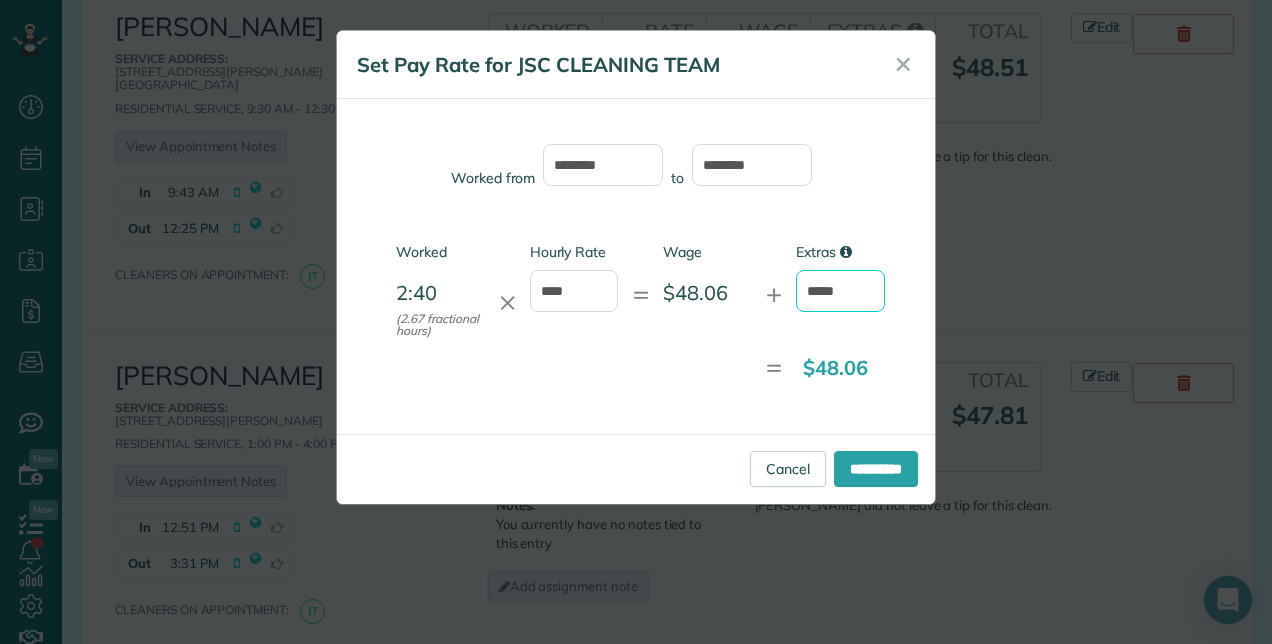 type on "*****" 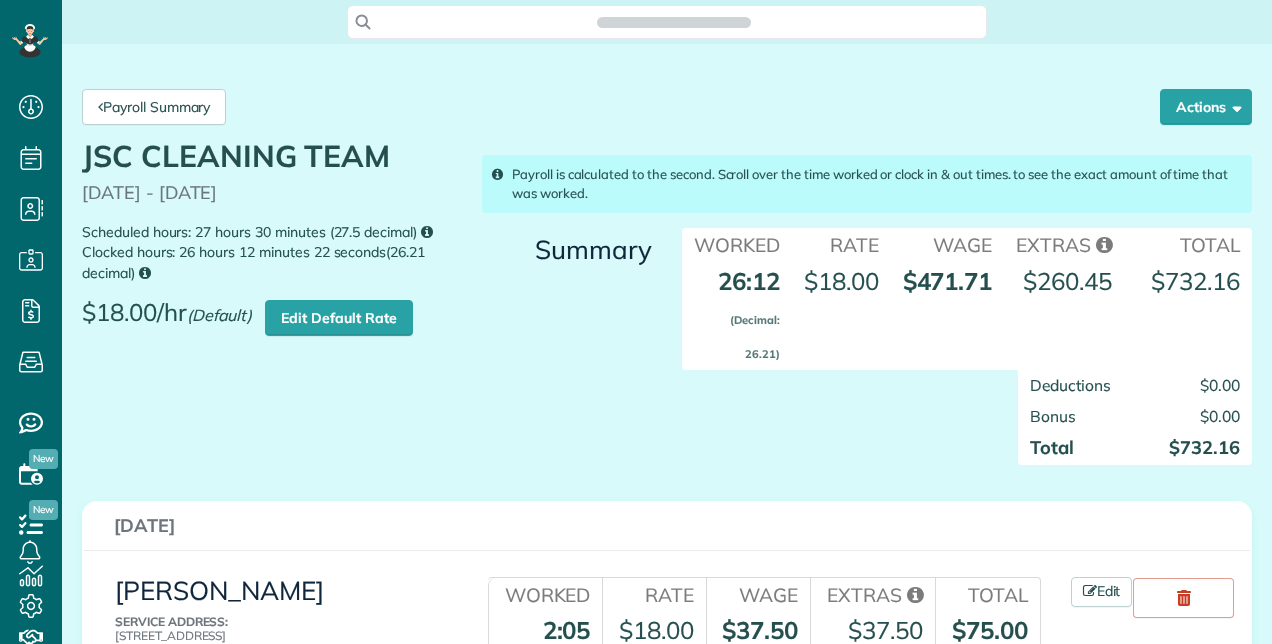 scroll, scrollTop: 0, scrollLeft: 0, axis: both 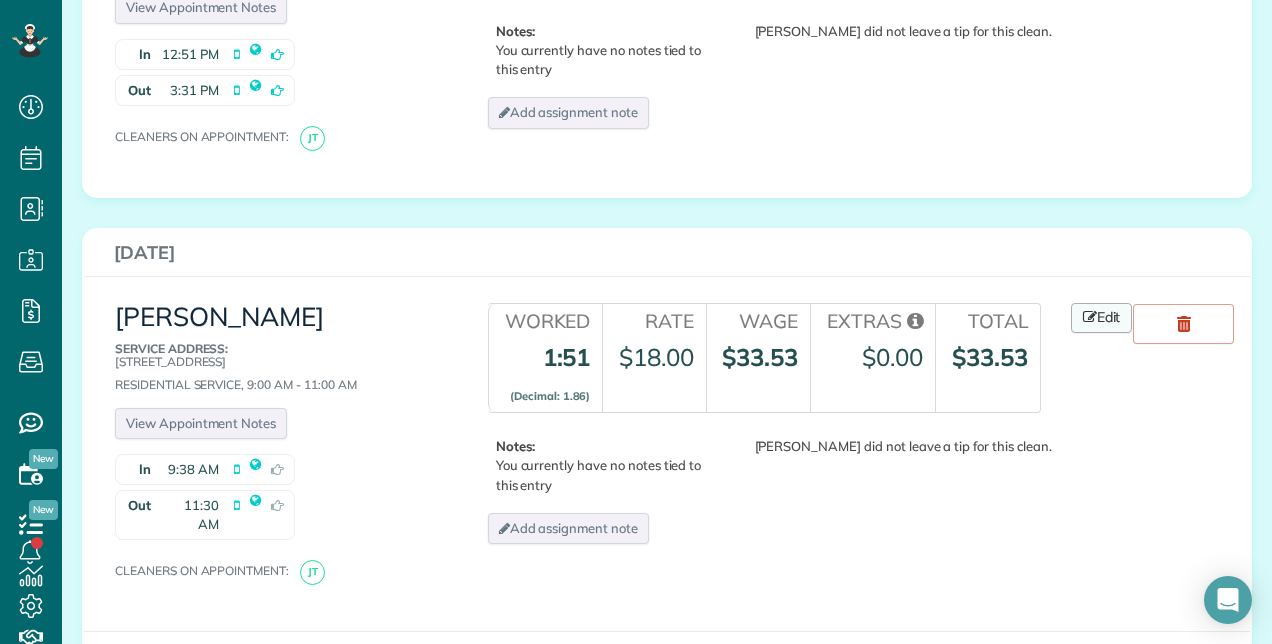 click on "Edit" at bounding box center (1102, 318) 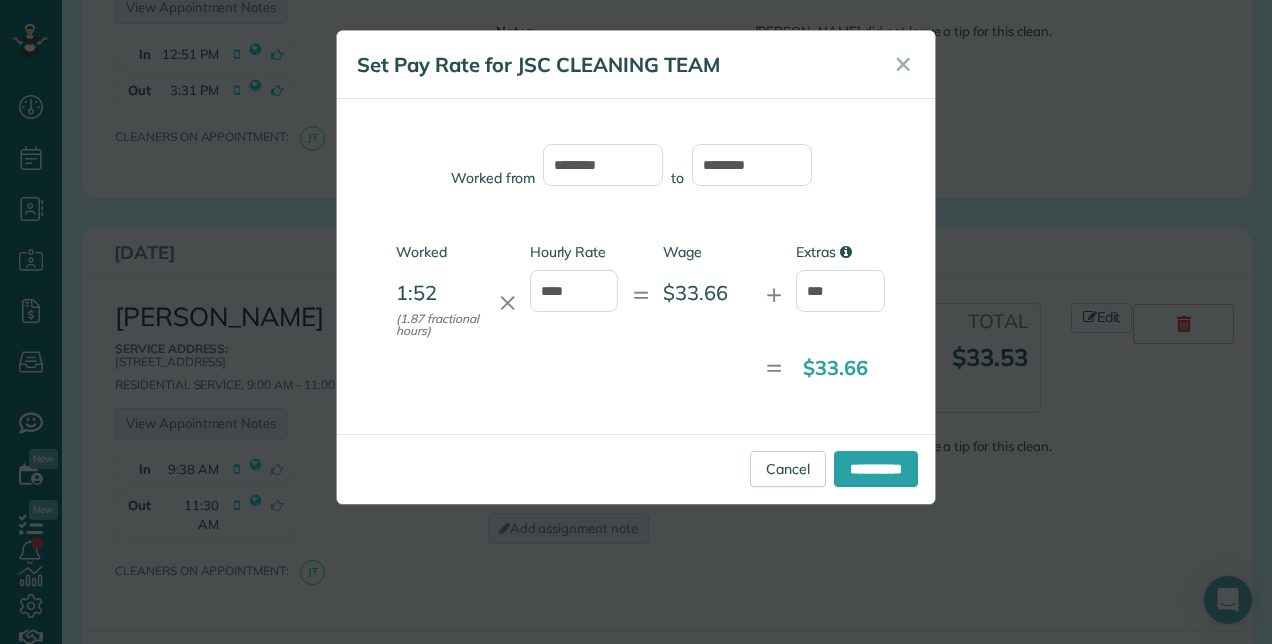 drag, startPoint x: 847, startPoint y: 267, endPoint x: 852, endPoint y: 258, distance: 10.29563 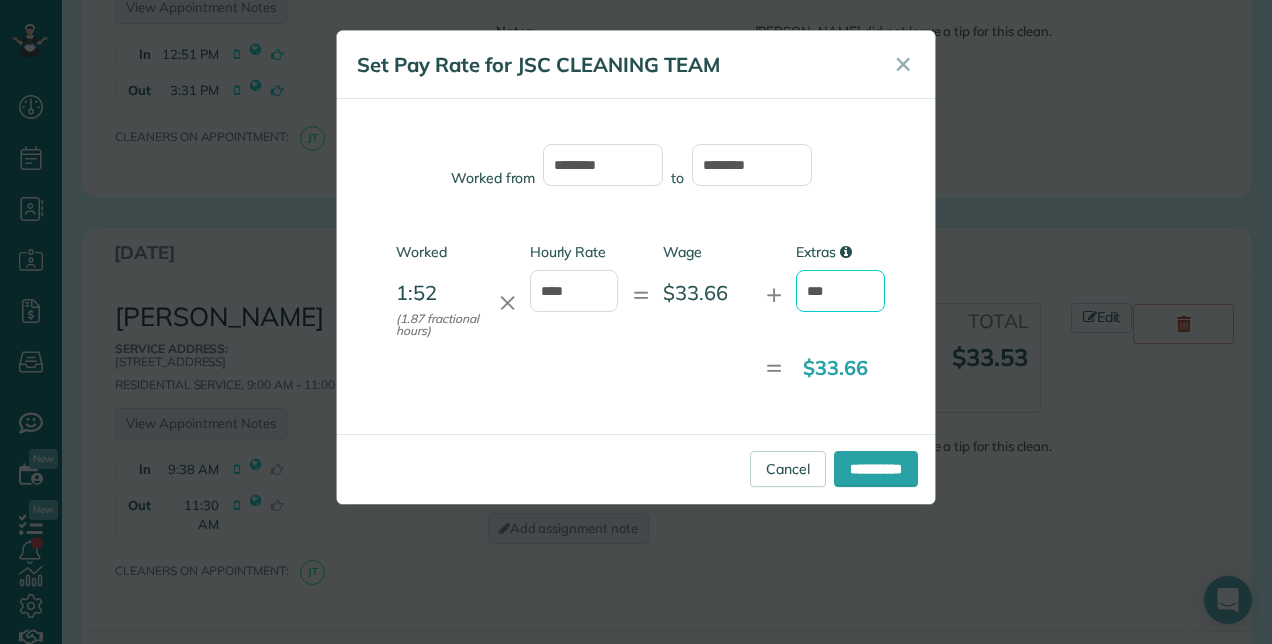 click on "***" at bounding box center [840, 291] 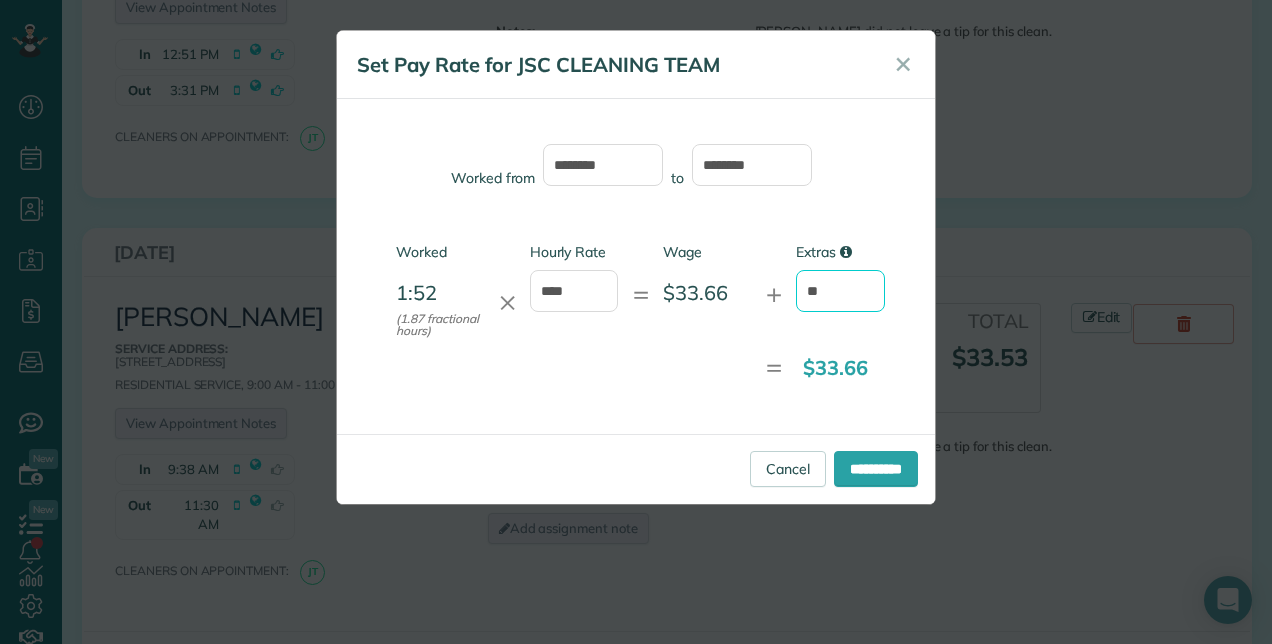 type on "*" 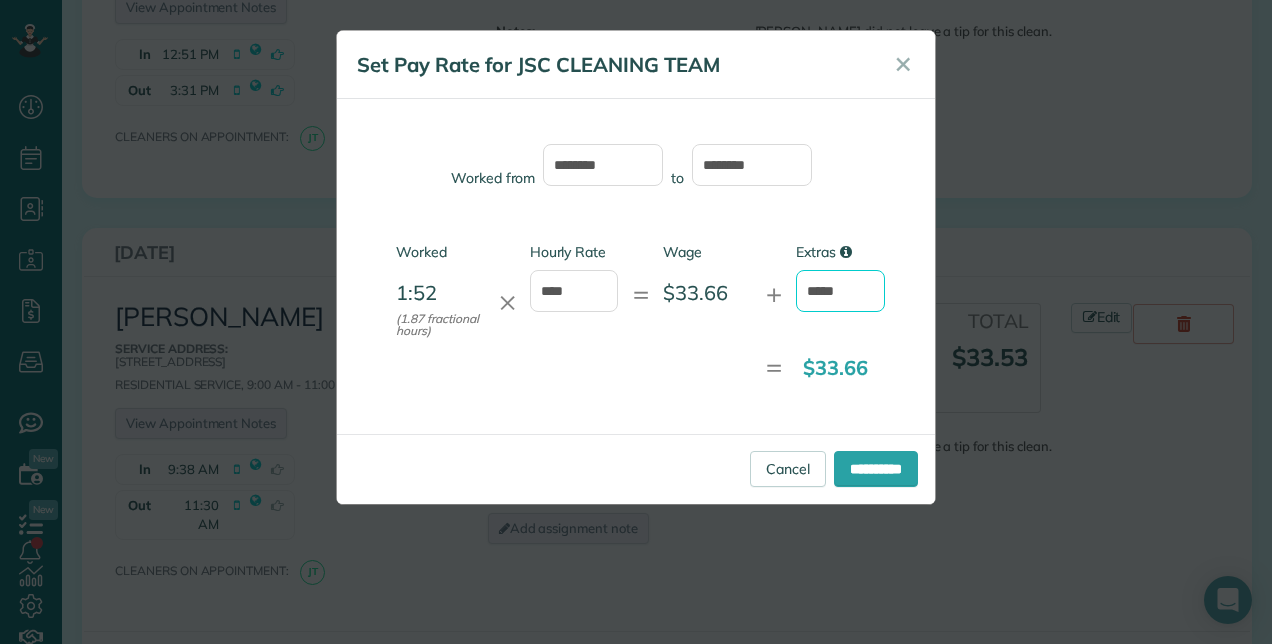 type on "*****" 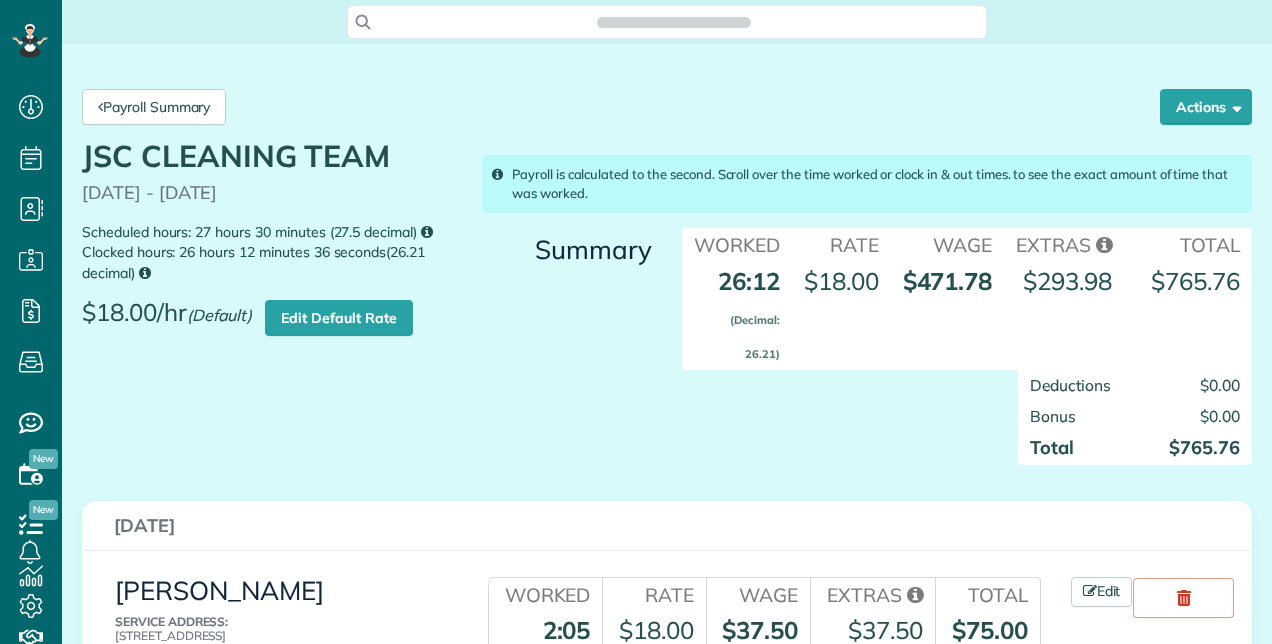 scroll, scrollTop: 0, scrollLeft: 0, axis: both 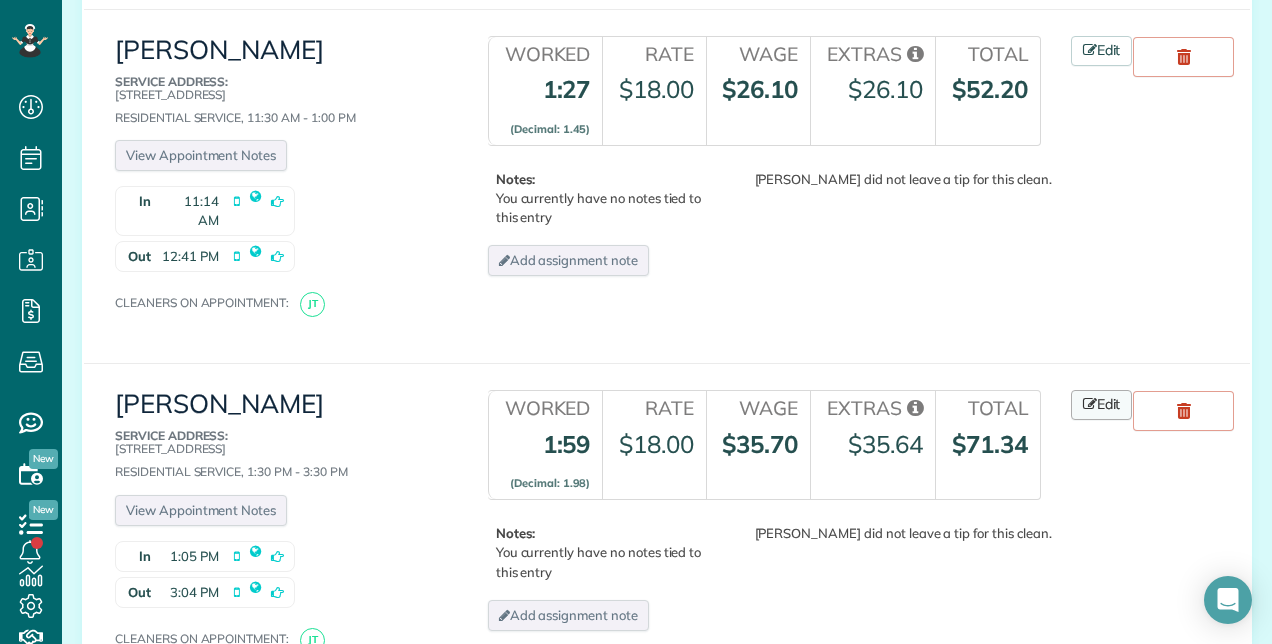 click on "Edit" at bounding box center [1102, 405] 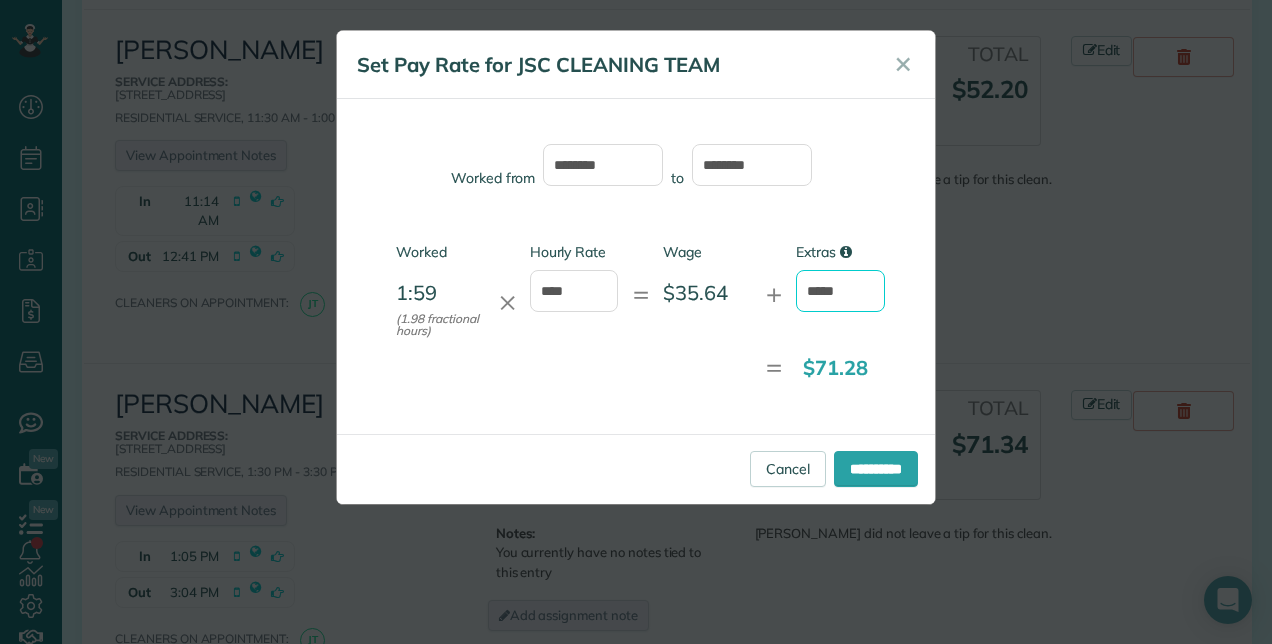 click on "*****" at bounding box center [840, 291] 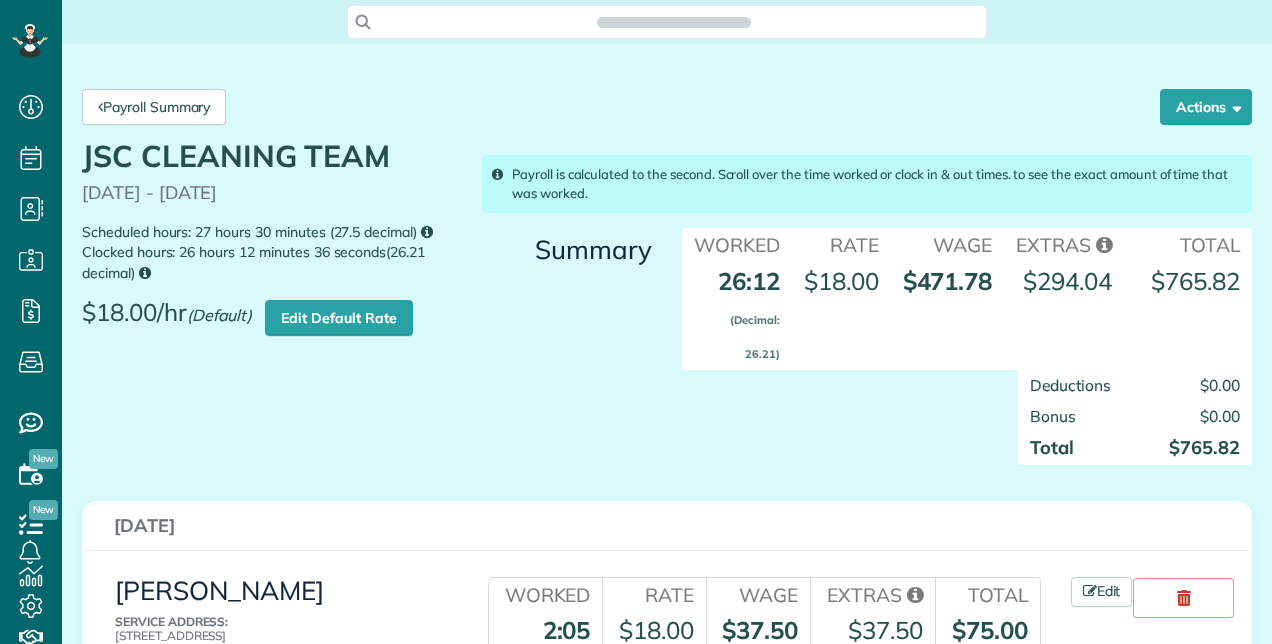 scroll, scrollTop: 0, scrollLeft: 0, axis: both 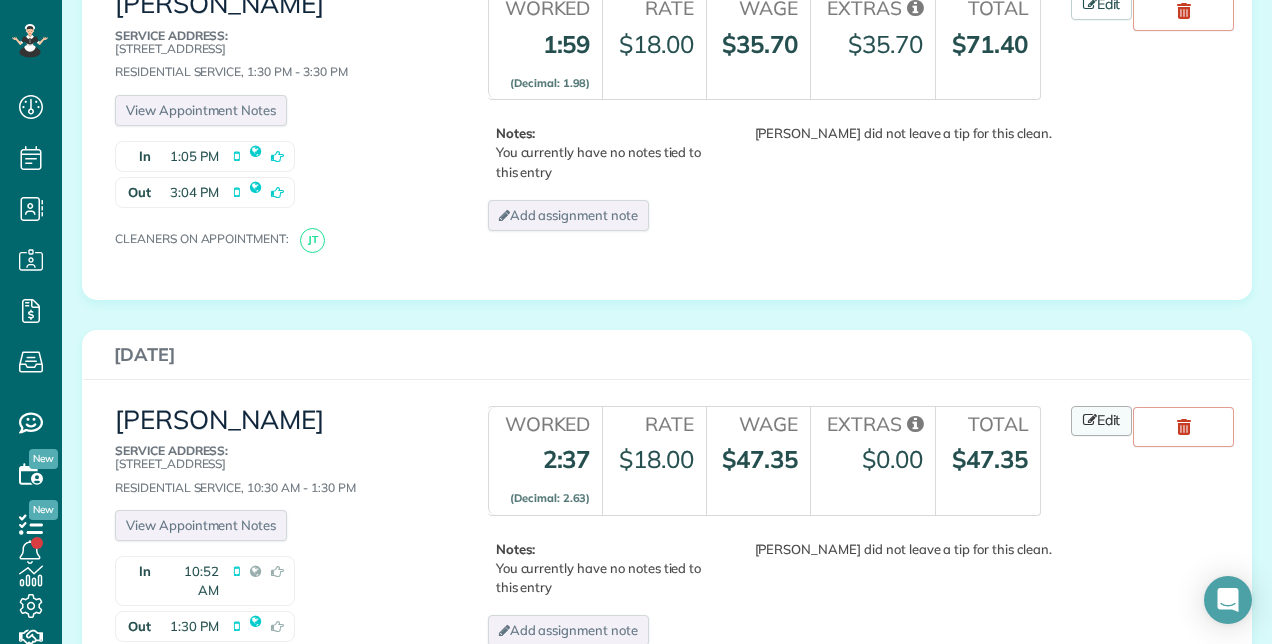 click on "Edit" at bounding box center (1102, 421) 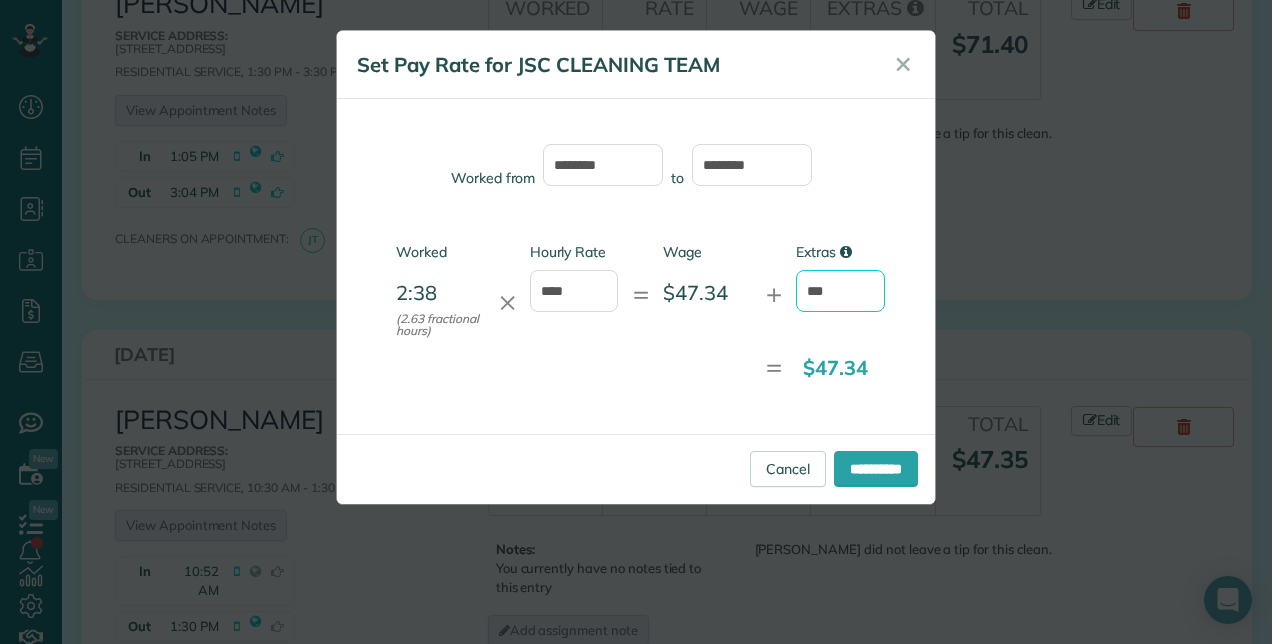 click on "***" at bounding box center (840, 291) 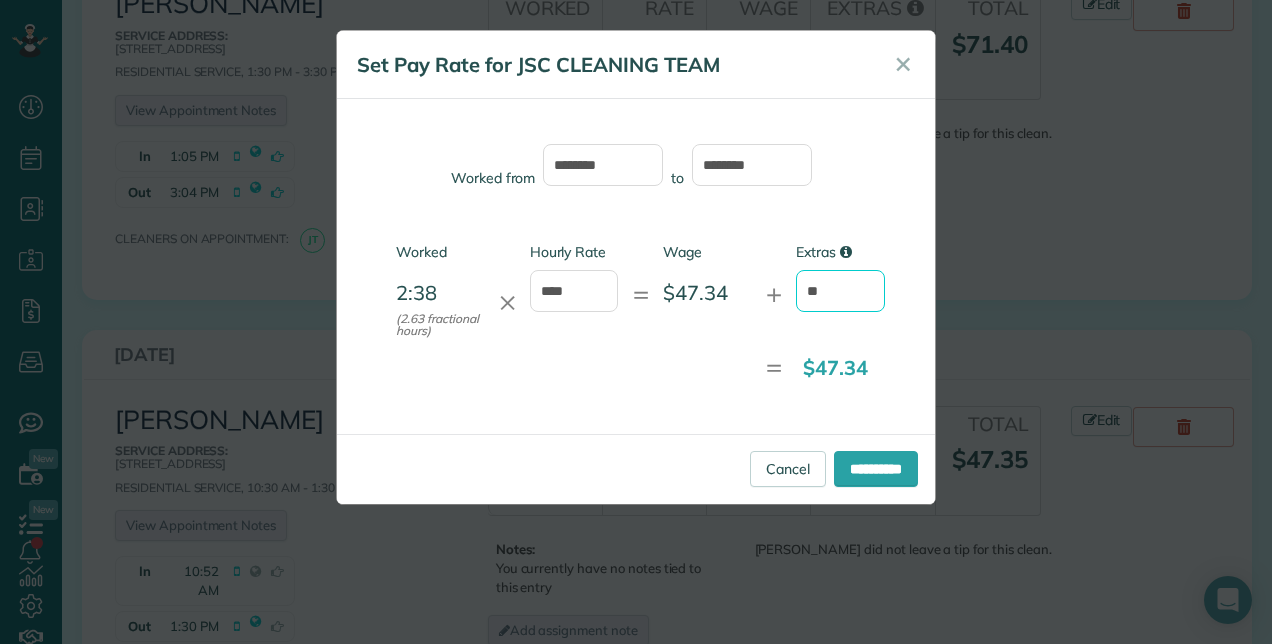 type on "*" 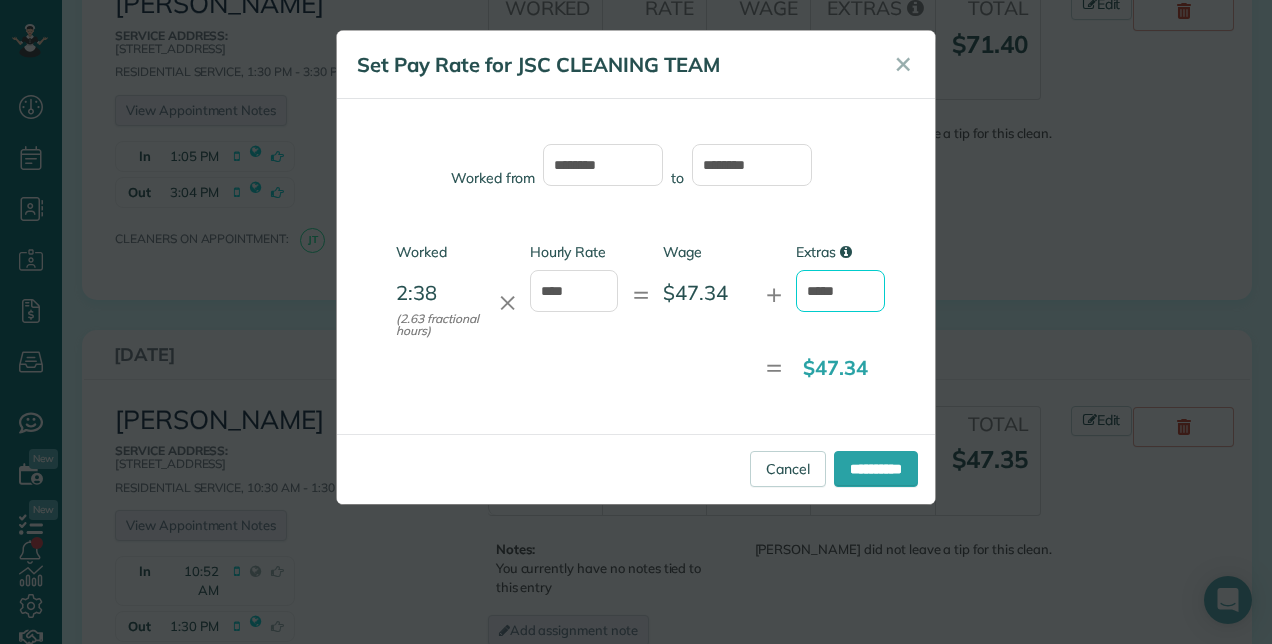 type on "*****" 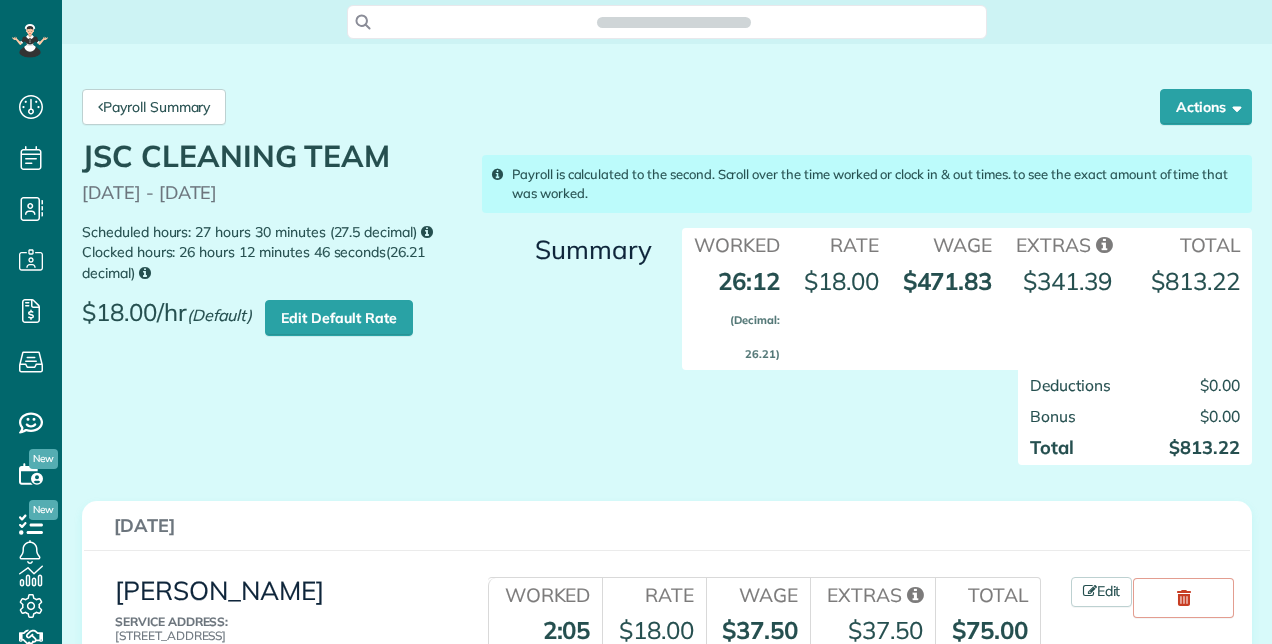 scroll, scrollTop: 0, scrollLeft: 0, axis: both 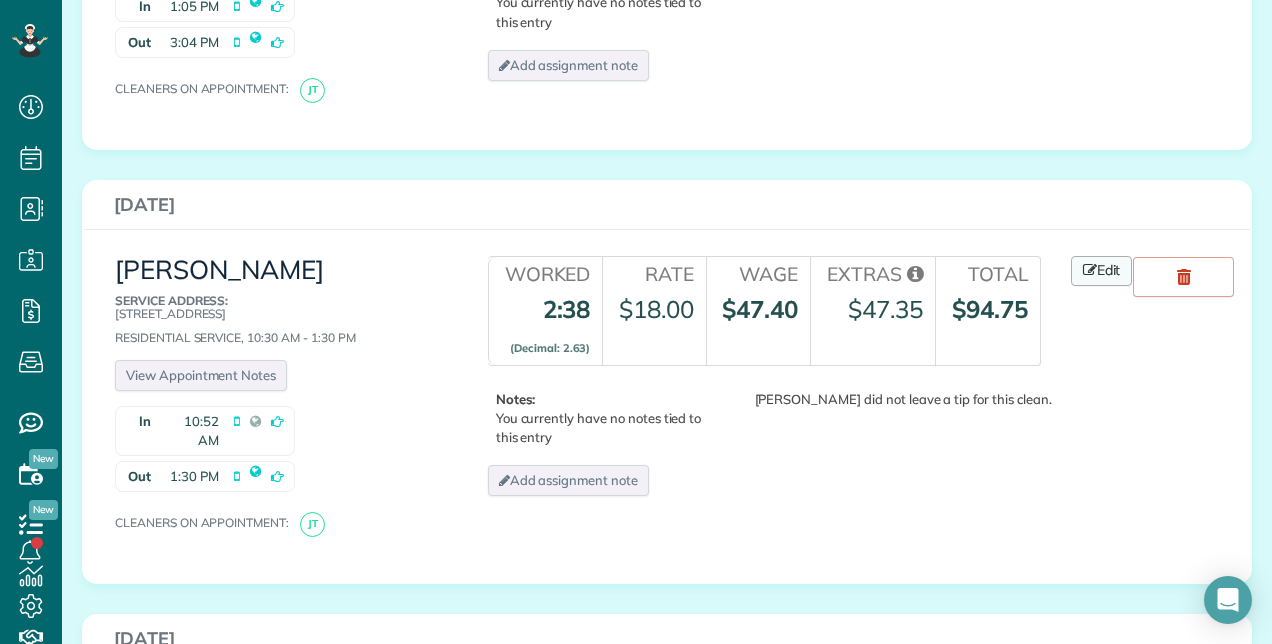 click on "Edit" at bounding box center [1102, 271] 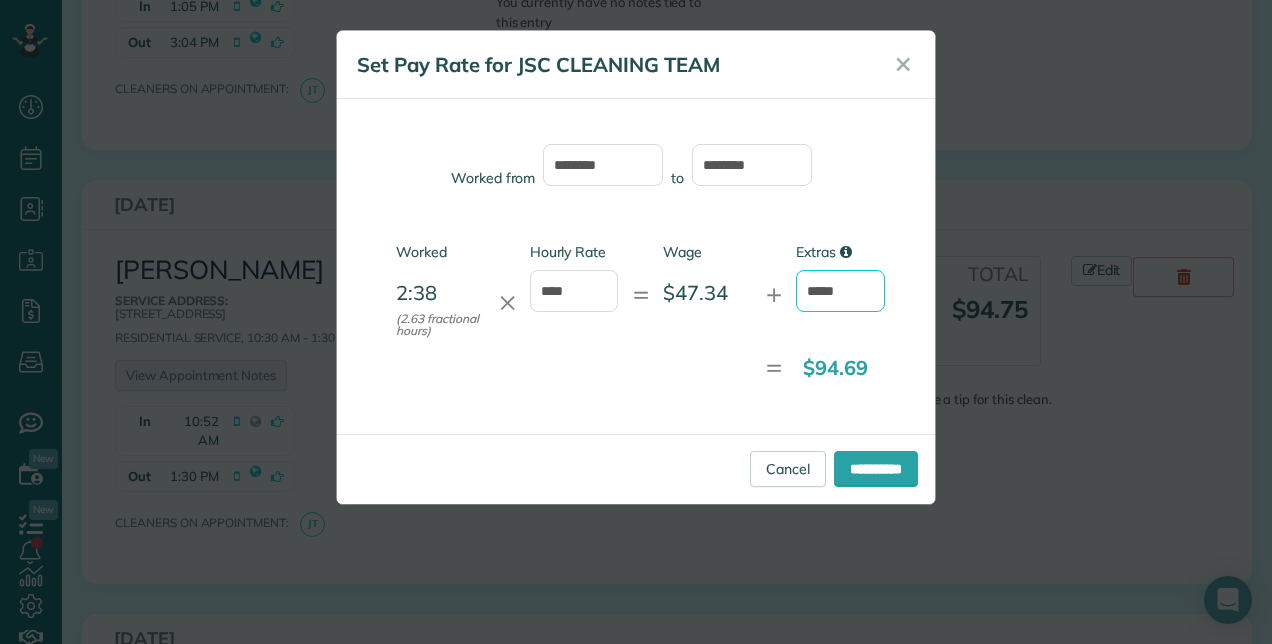 click on "*****" at bounding box center (840, 291) 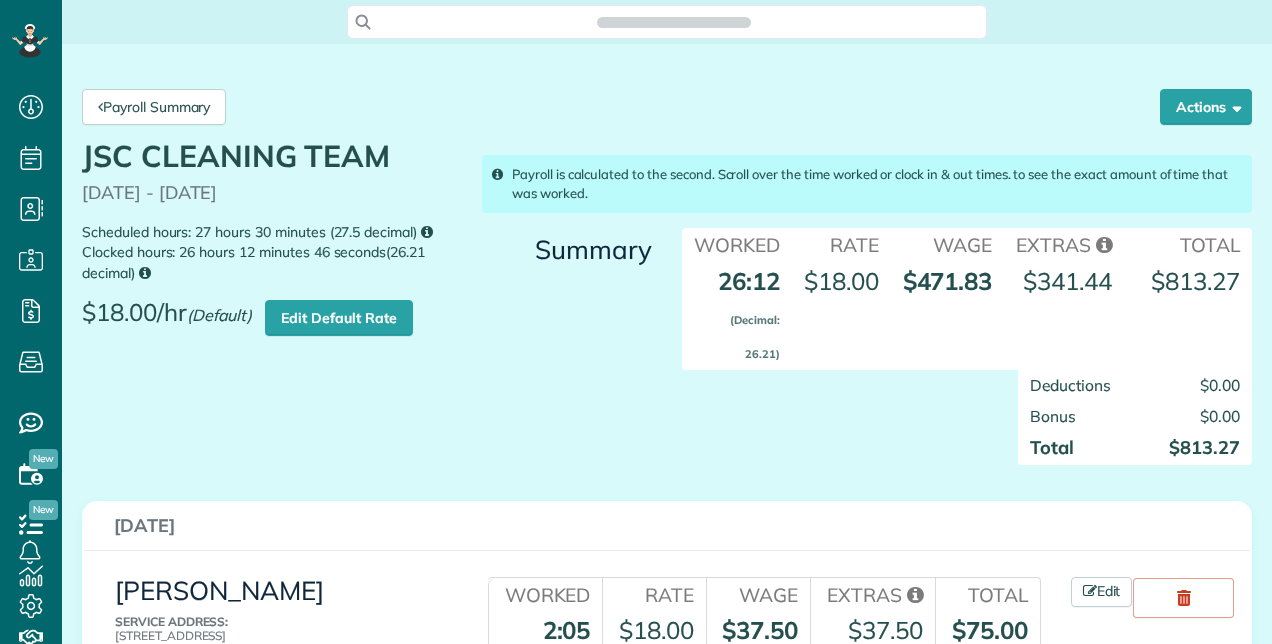 scroll, scrollTop: 0, scrollLeft: 0, axis: both 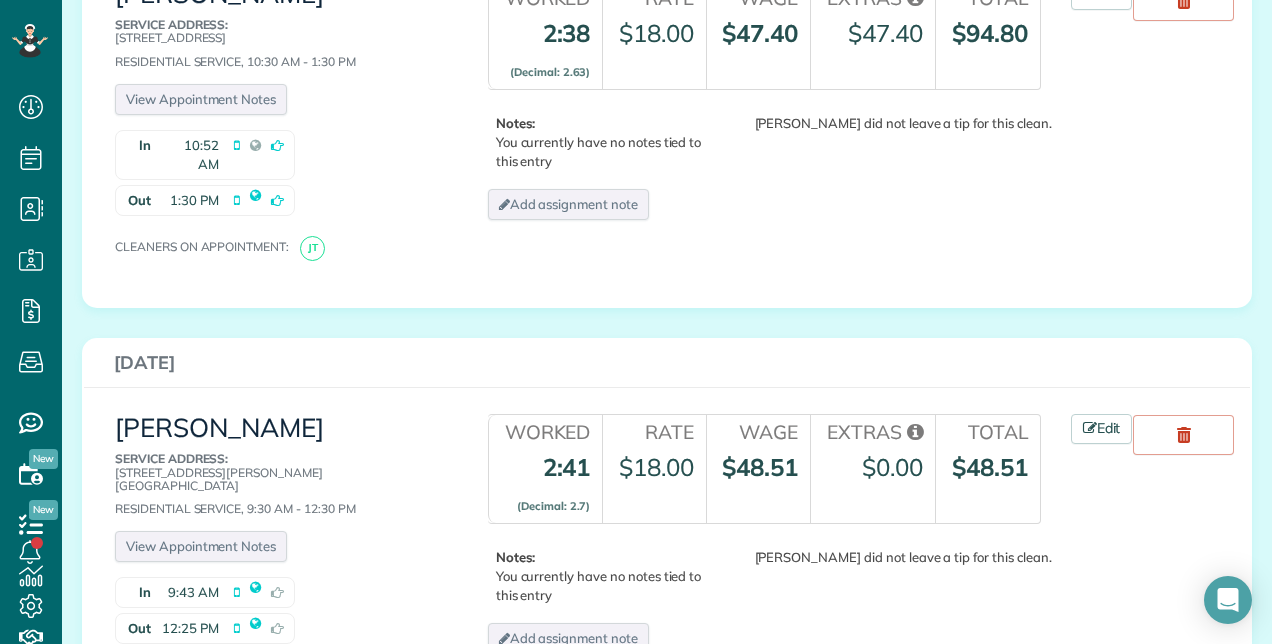 click on "Worked
Rate
Wage
Extras
Total
2:41
(Decimal: 2.7)
$18.00
$48.51 $48.51  Edit" at bounding box center (861, 535) 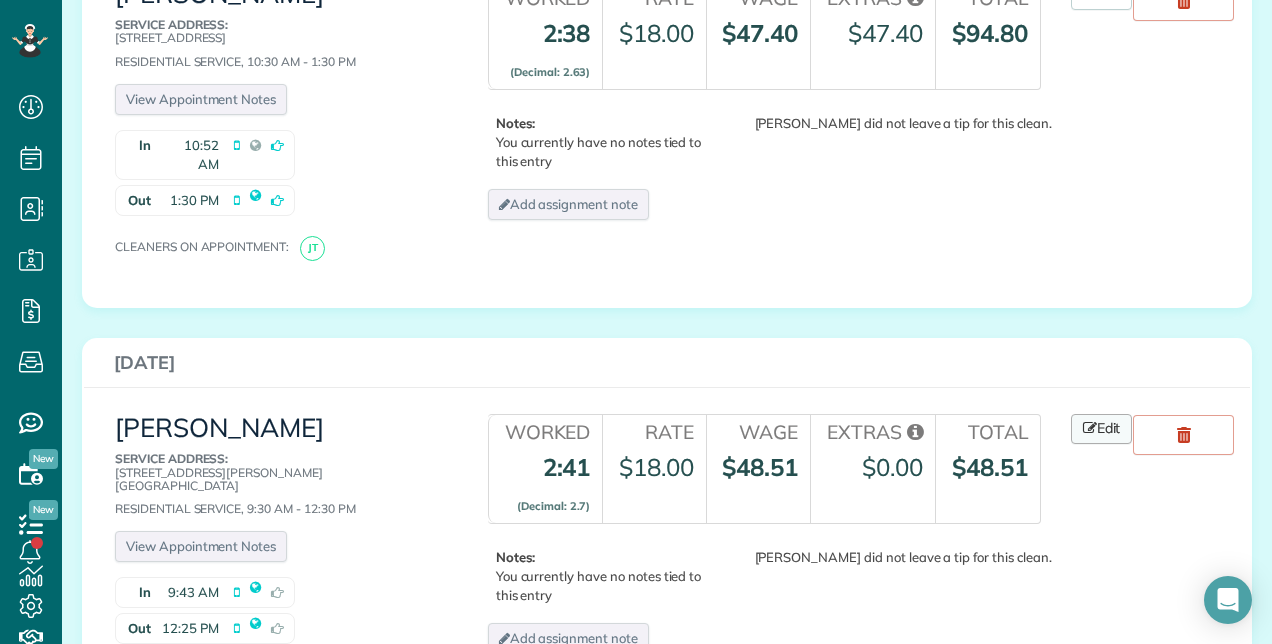 click on "Edit" at bounding box center [1102, 429] 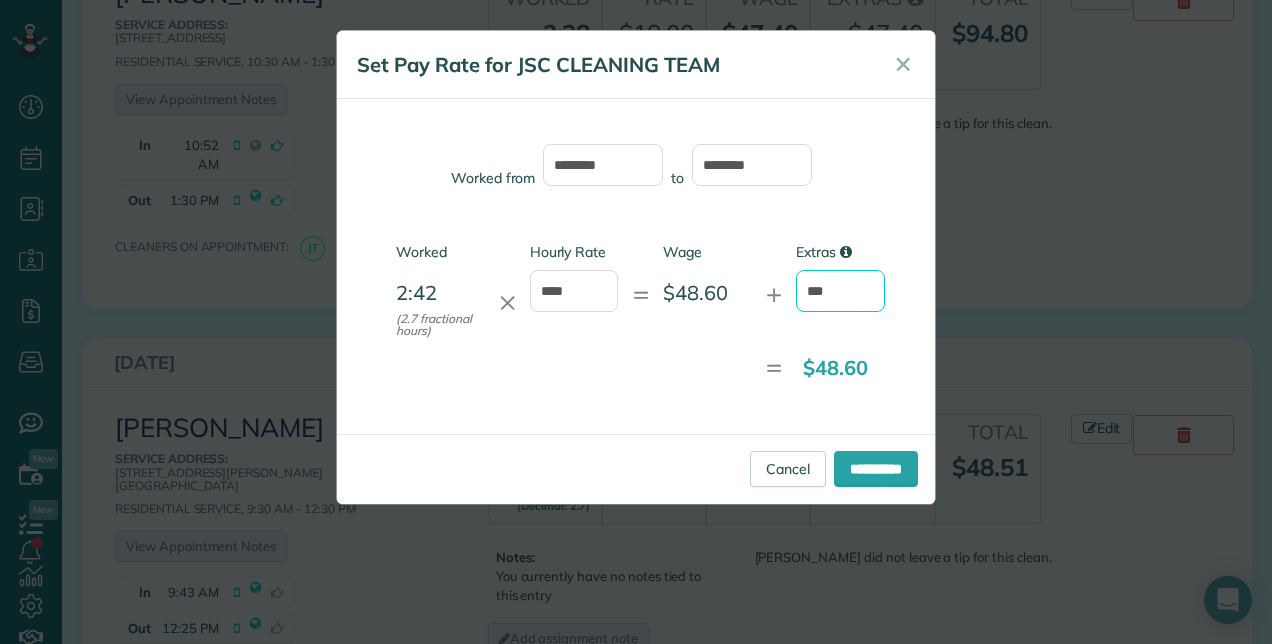 click on "***" at bounding box center [840, 291] 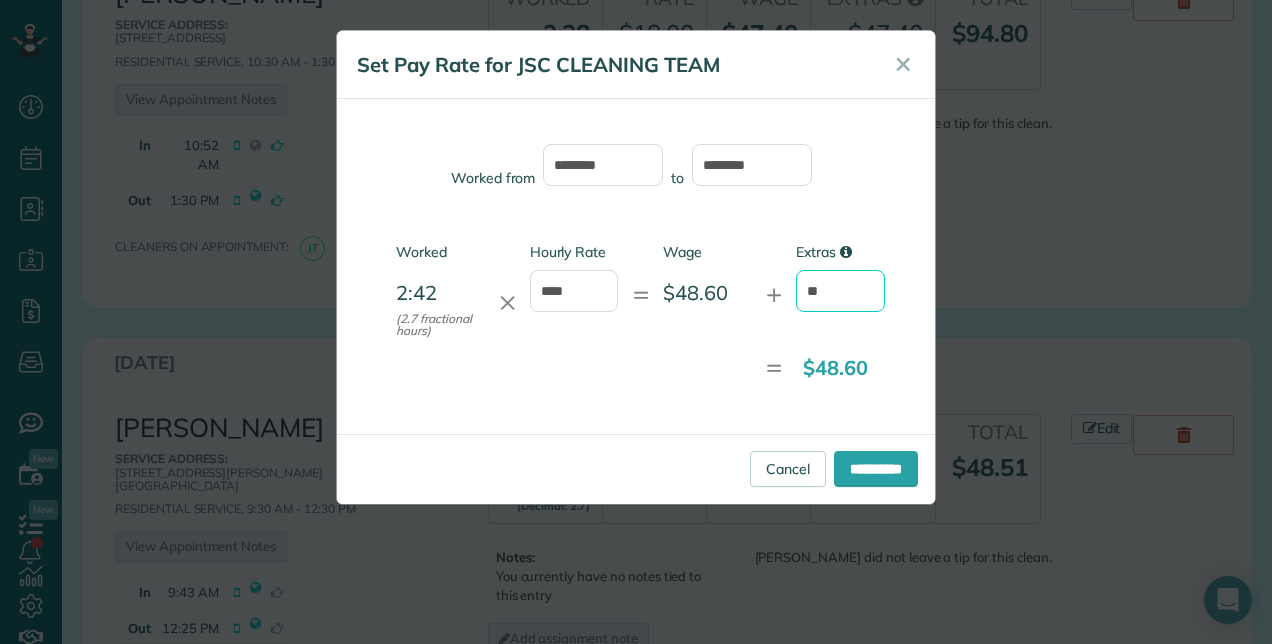 type on "*" 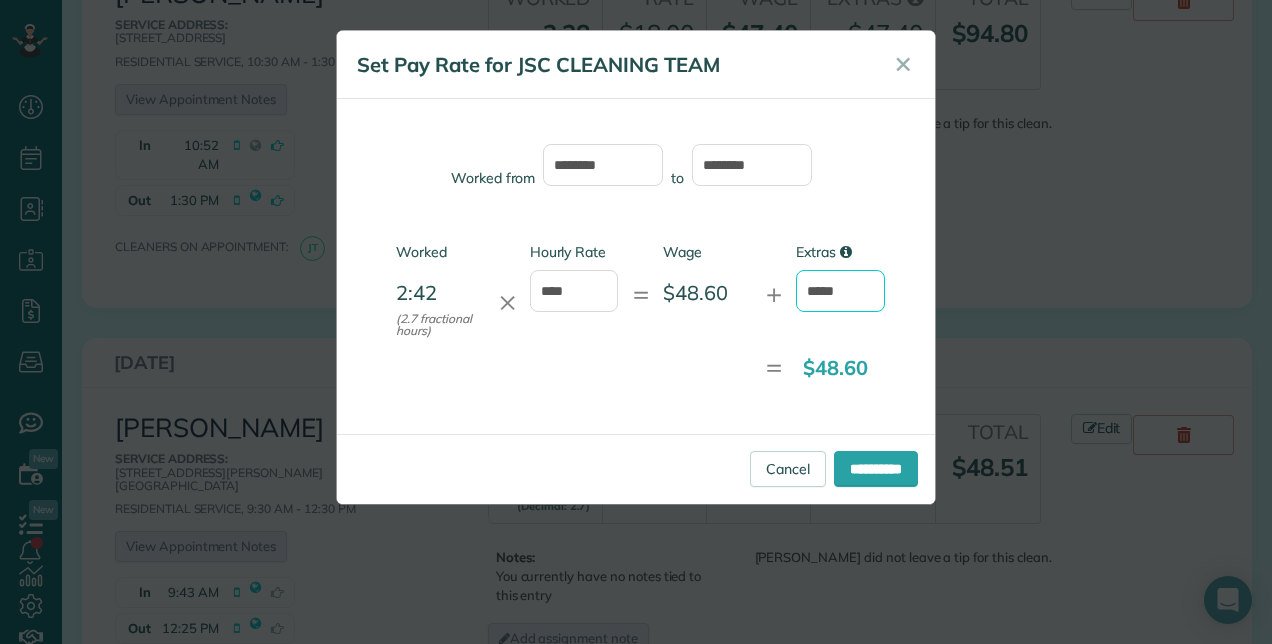 type on "*****" 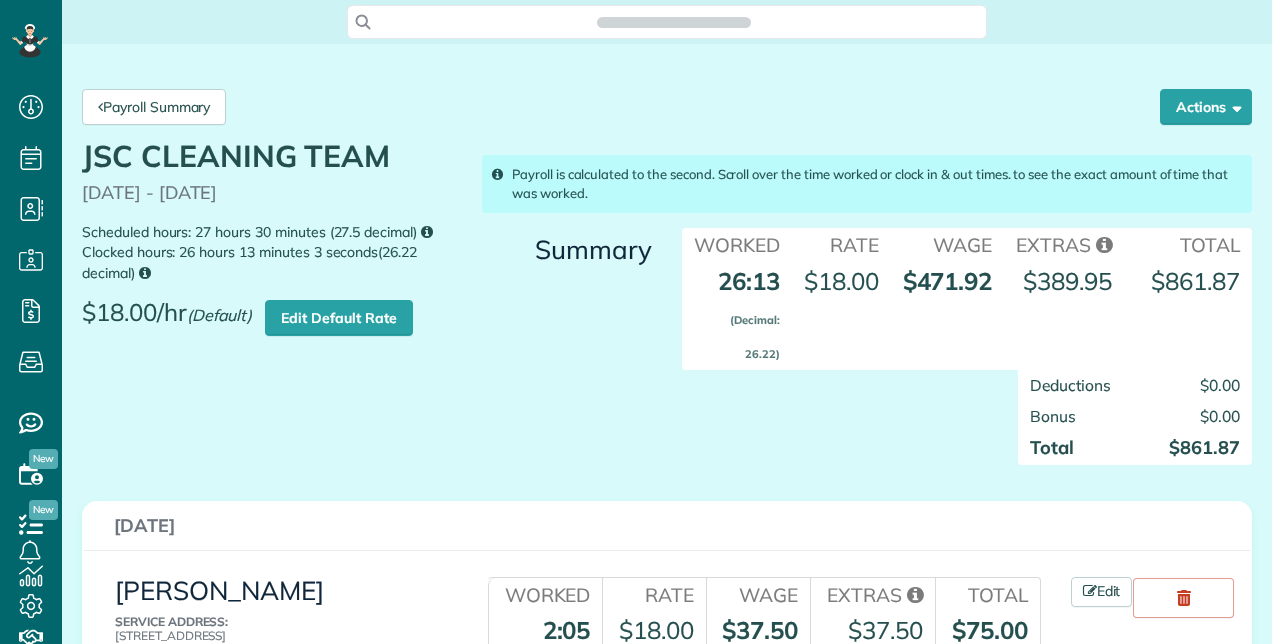 scroll, scrollTop: 0, scrollLeft: 0, axis: both 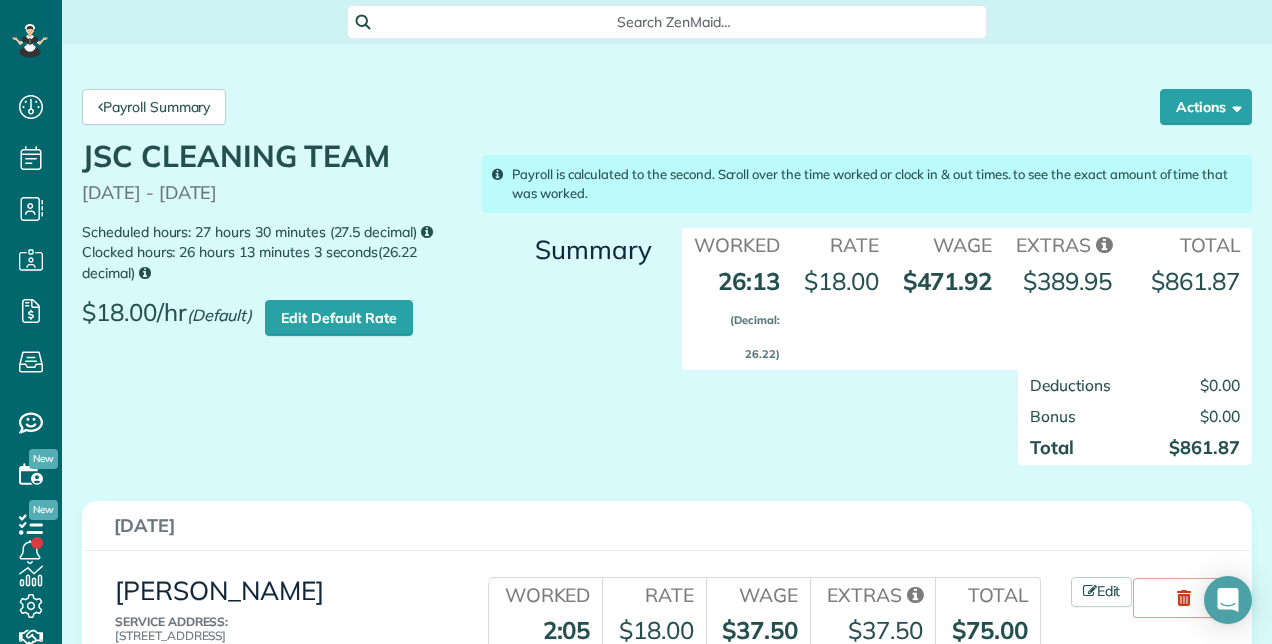 click on "Worked
Rate
Wage
Extras
Total
26:13
(Decimal: 26.22)
$18.00
$471.92
$389.95
$861.87" at bounding box center [967, 299] 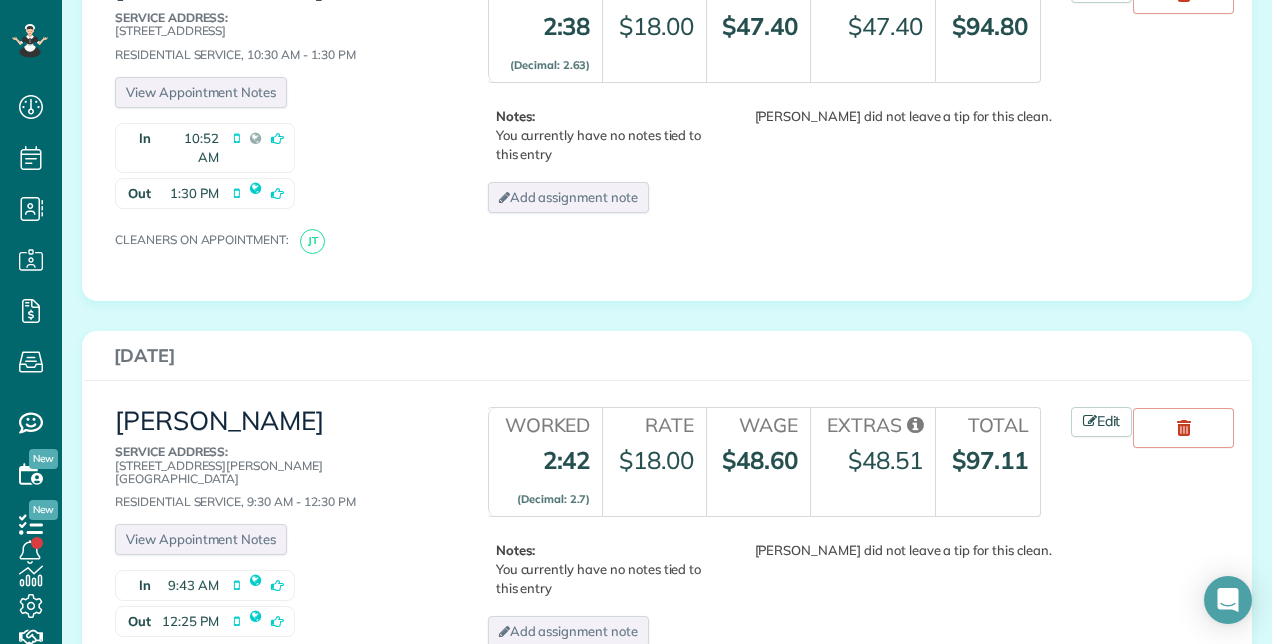scroll, scrollTop: 2850, scrollLeft: 0, axis: vertical 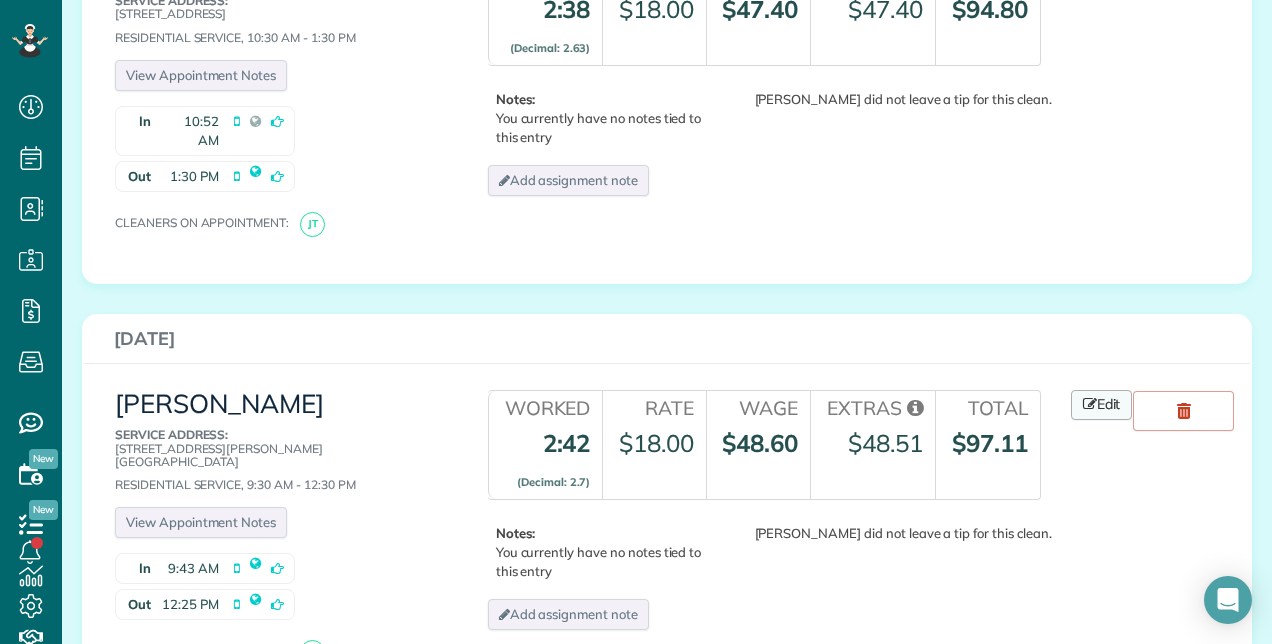 click at bounding box center (1090, 404) 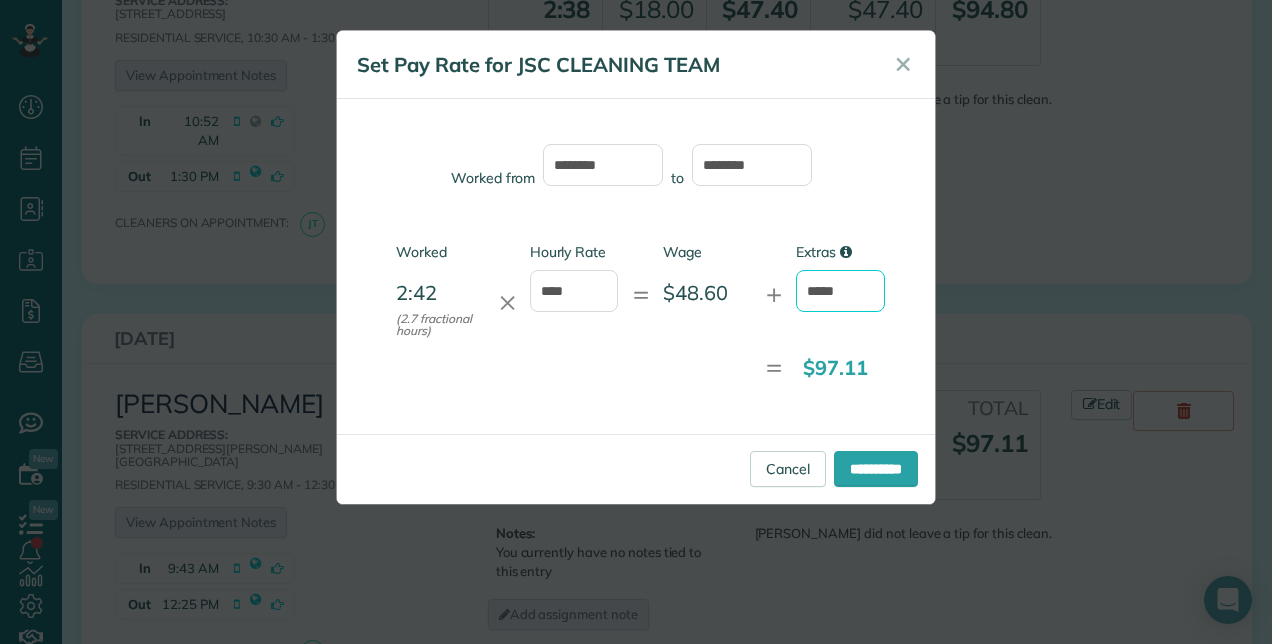 drag, startPoint x: 854, startPoint y: 296, endPoint x: 854, endPoint y: 279, distance: 17 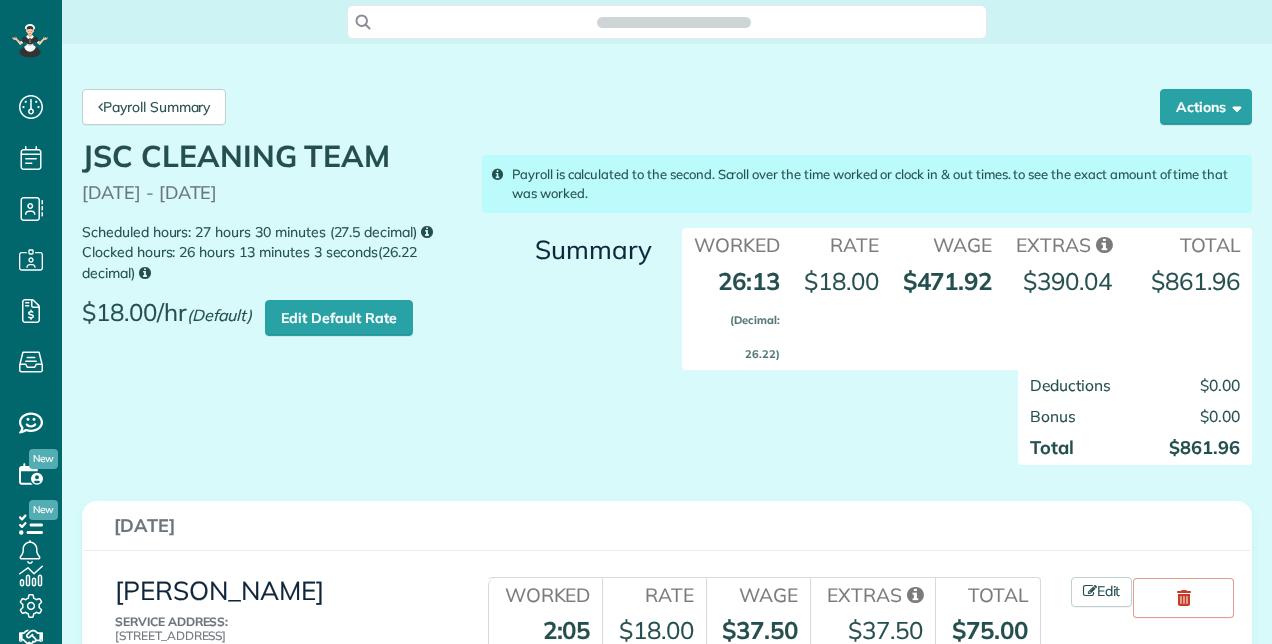 scroll, scrollTop: 0, scrollLeft: 0, axis: both 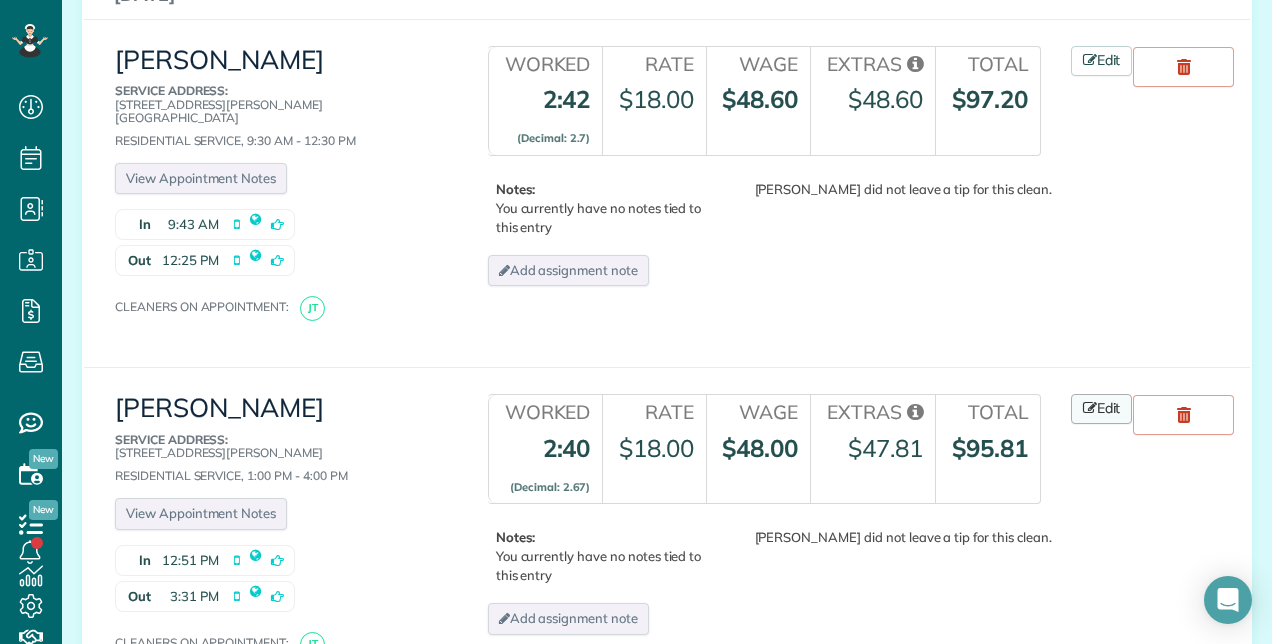 click on "Edit" at bounding box center (1102, 409) 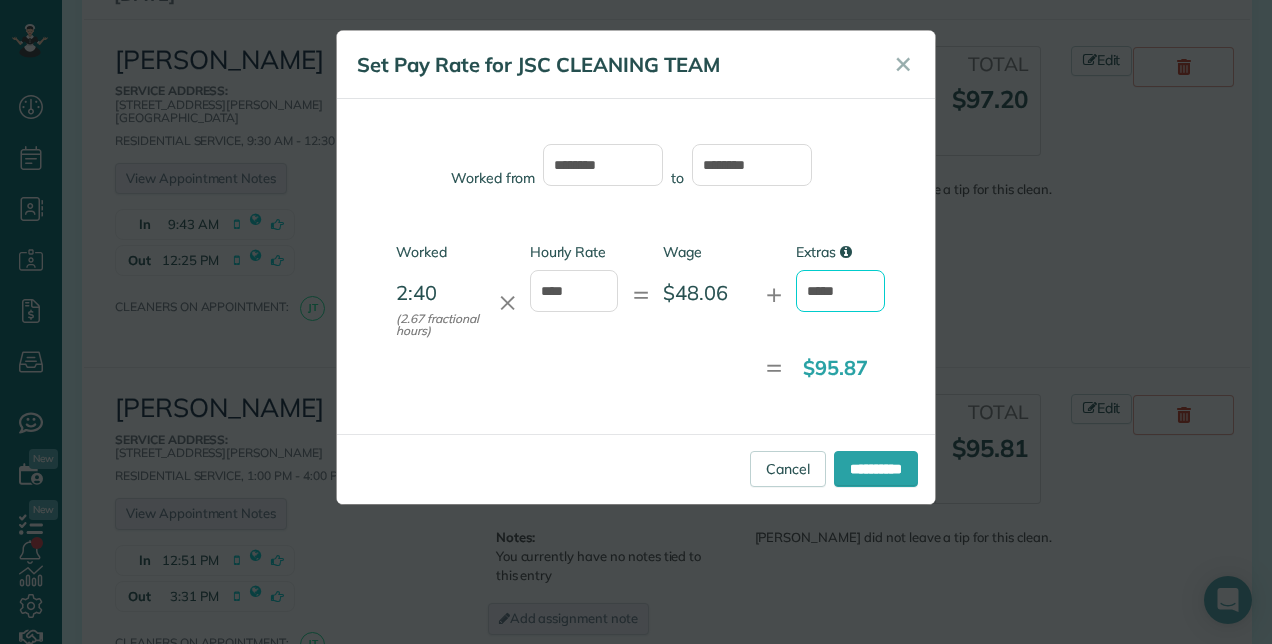click on "*****" at bounding box center (840, 291) 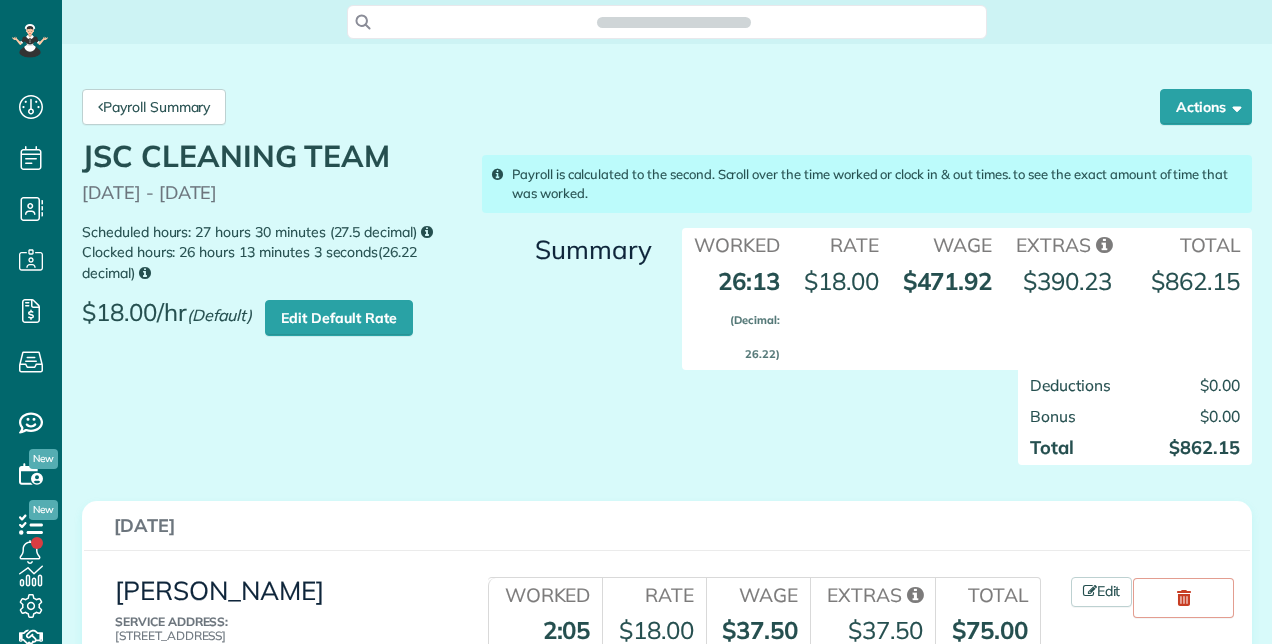 scroll, scrollTop: 0, scrollLeft: 0, axis: both 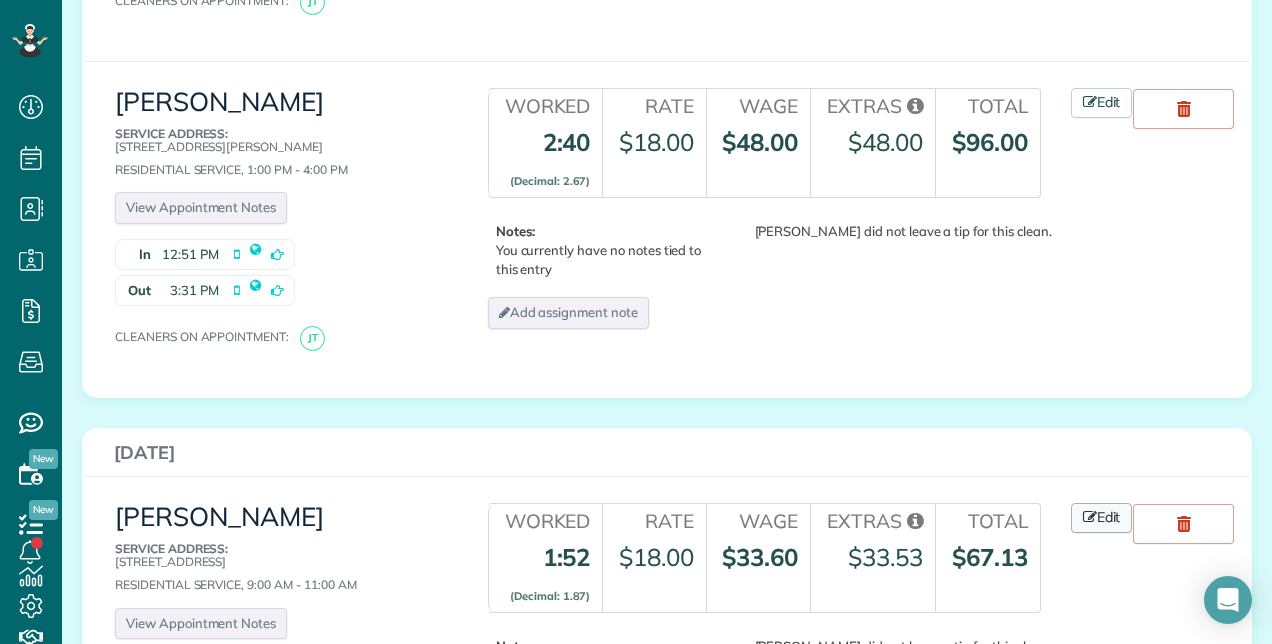 click on "Edit" at bounding box center [1102, 518] 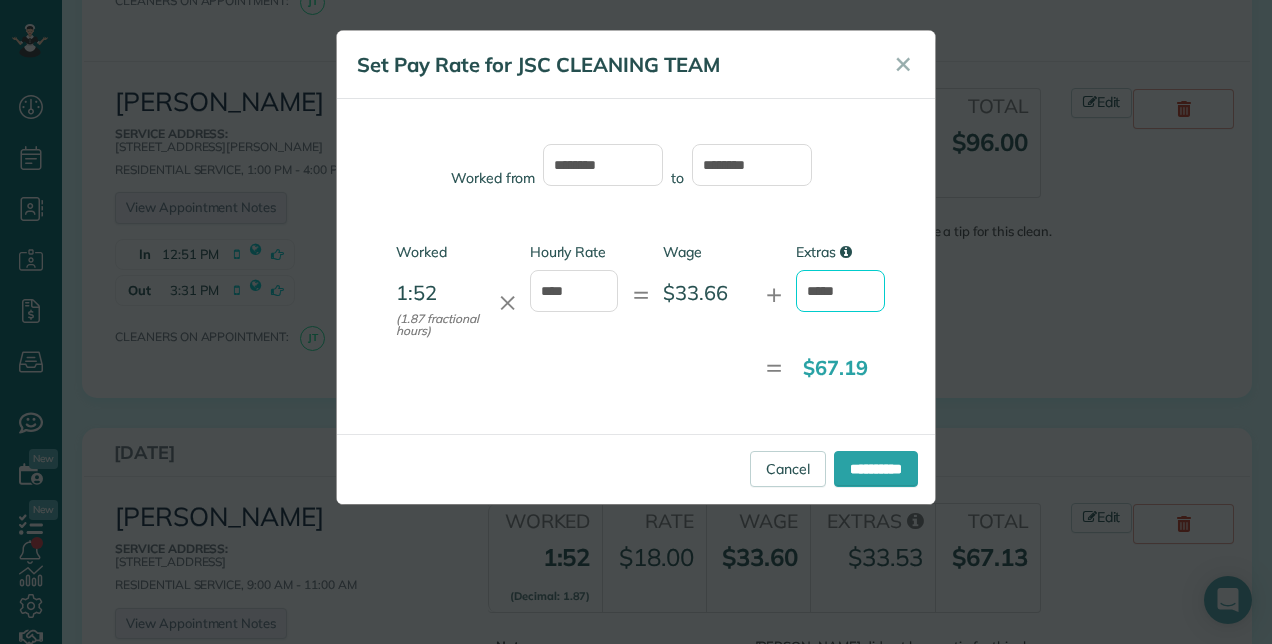 click on "*****" at bounding box center [840, 291] 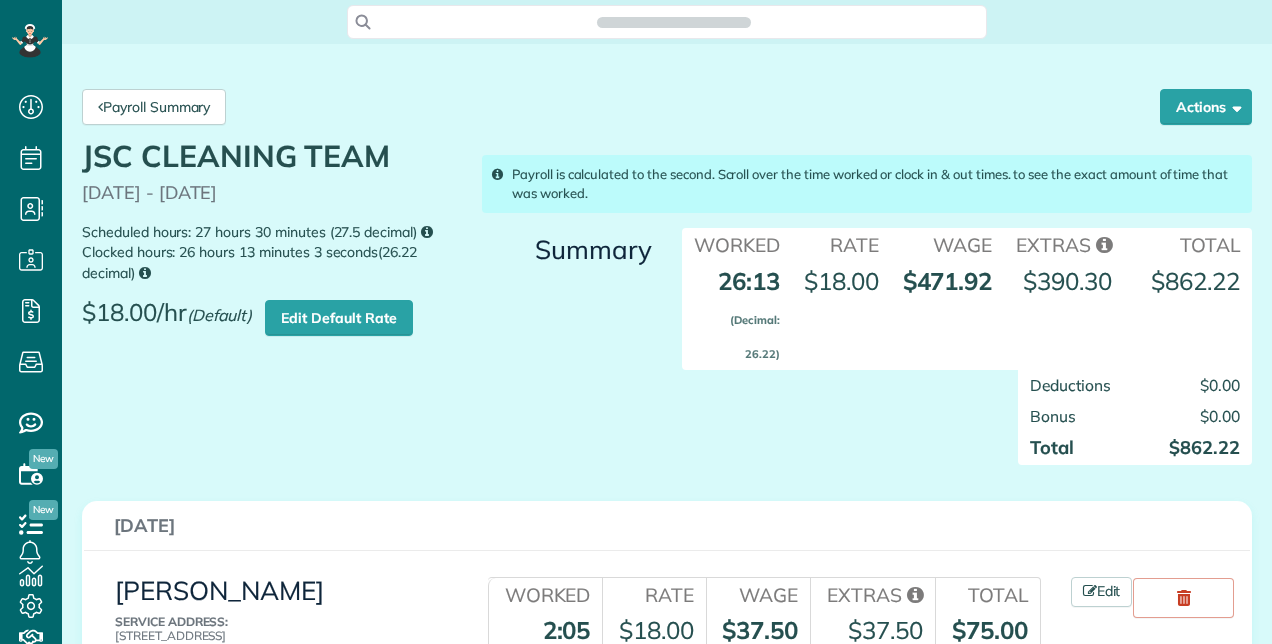 scroll, scrollTop: 0, scrollLeft: 0, axis: both 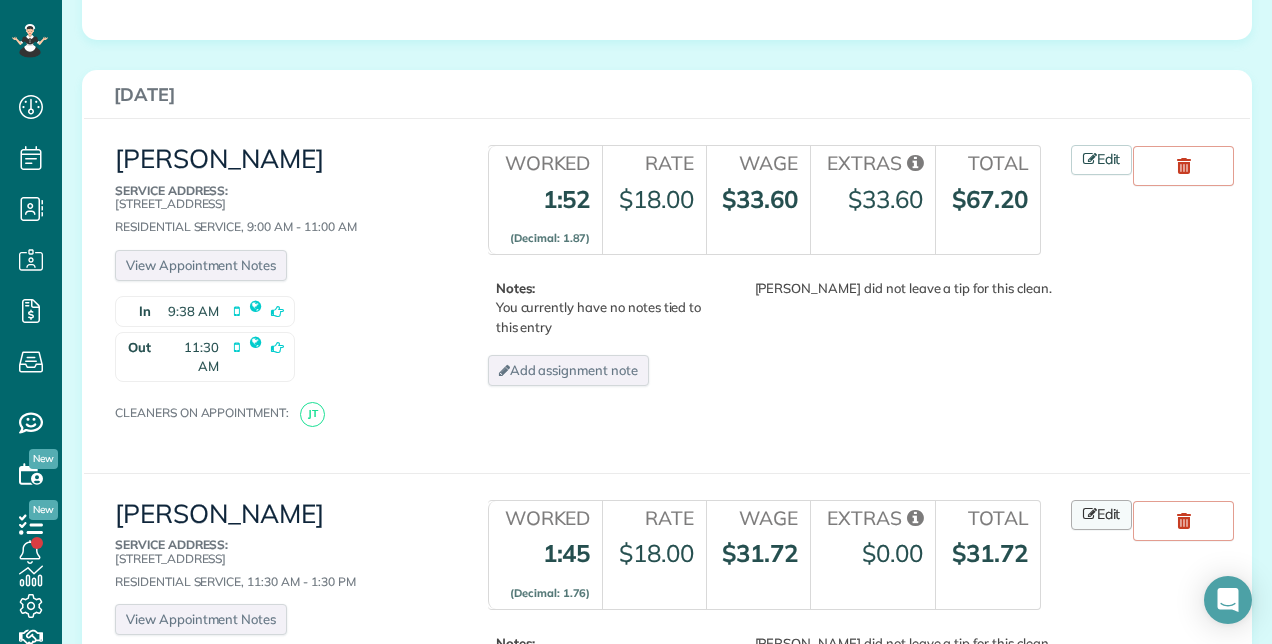 click on "Edit" at bounding box center [1102, 515] 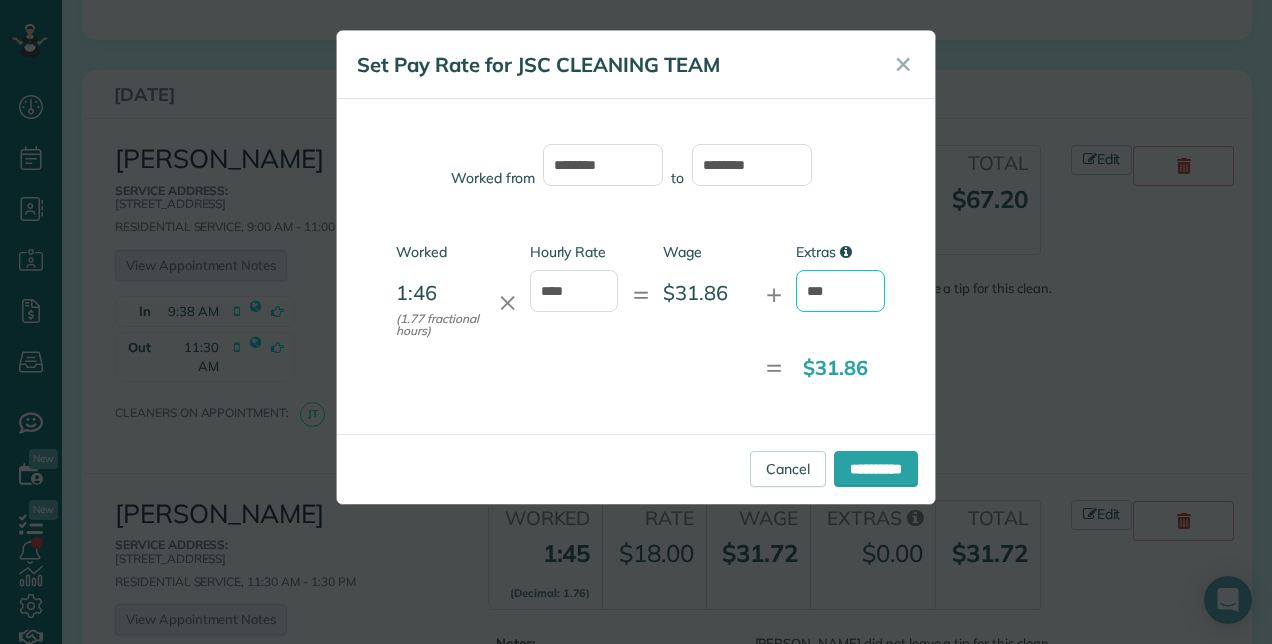 click on "***" at bounding box center (840, 291) 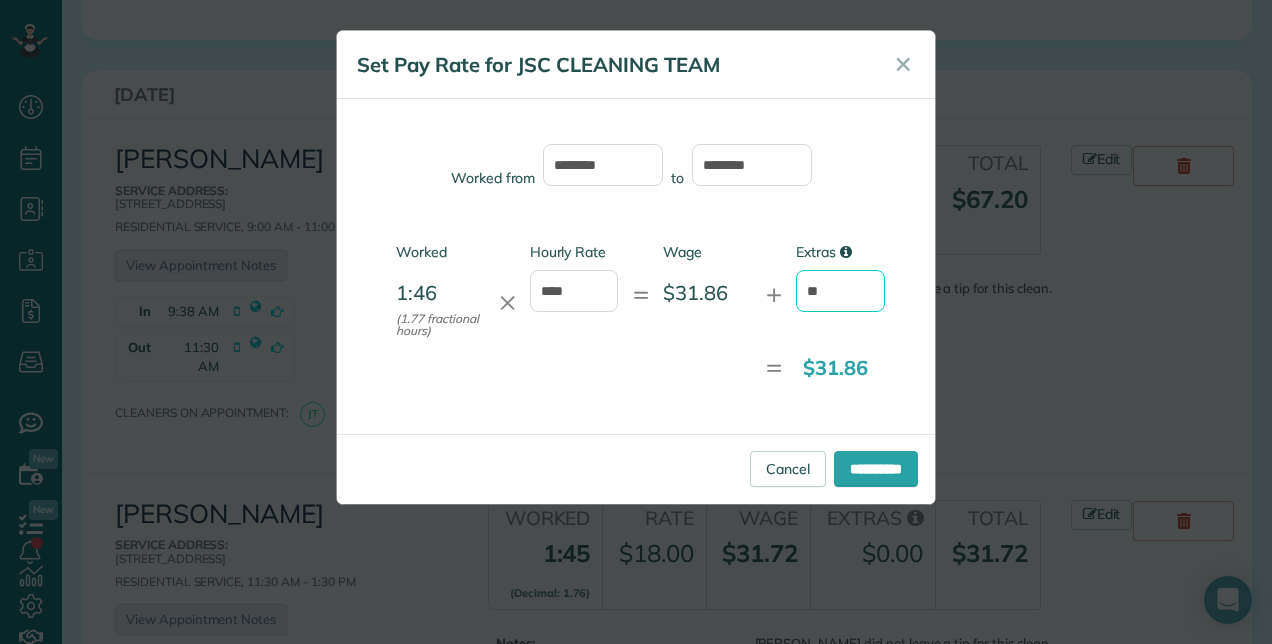 type on "*" 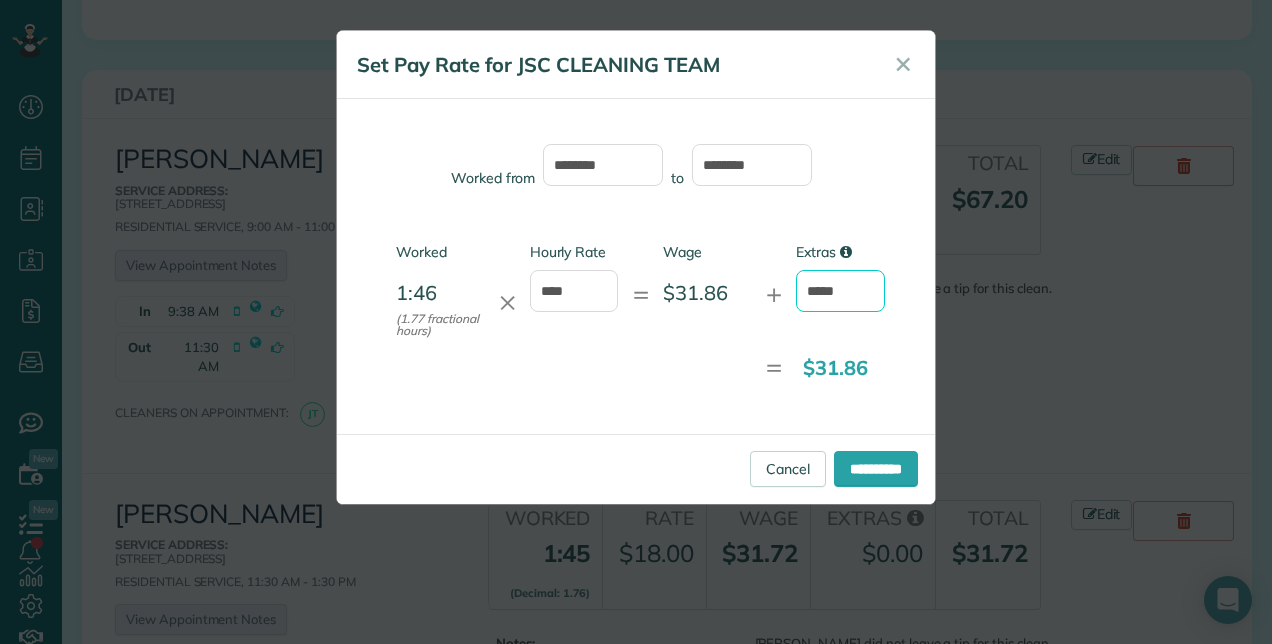 type on "*****" 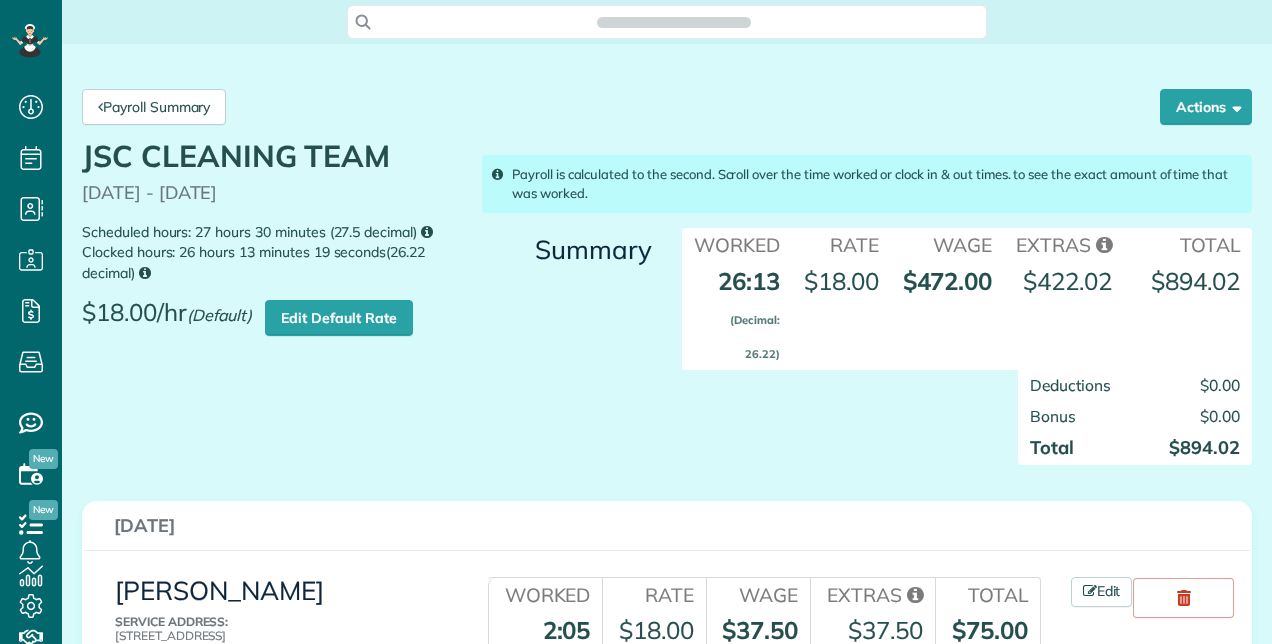 scroll, scrollTop: 0, scrollLeft: 0, axis: both 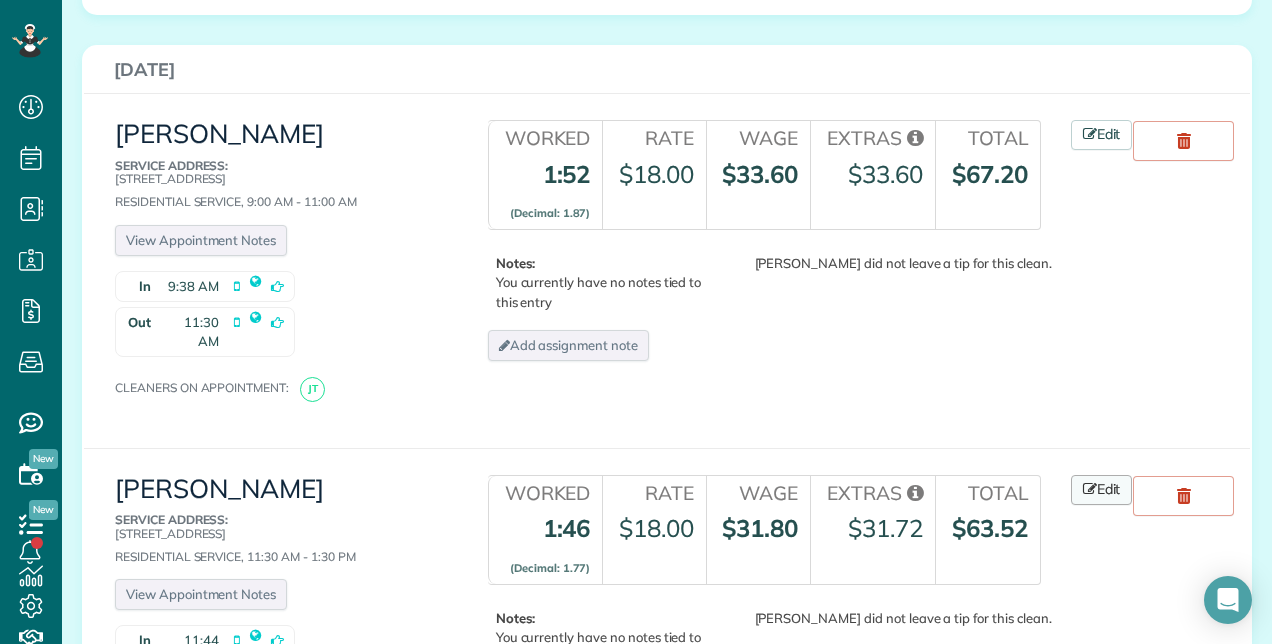 click at bounding box center [1090, 489] 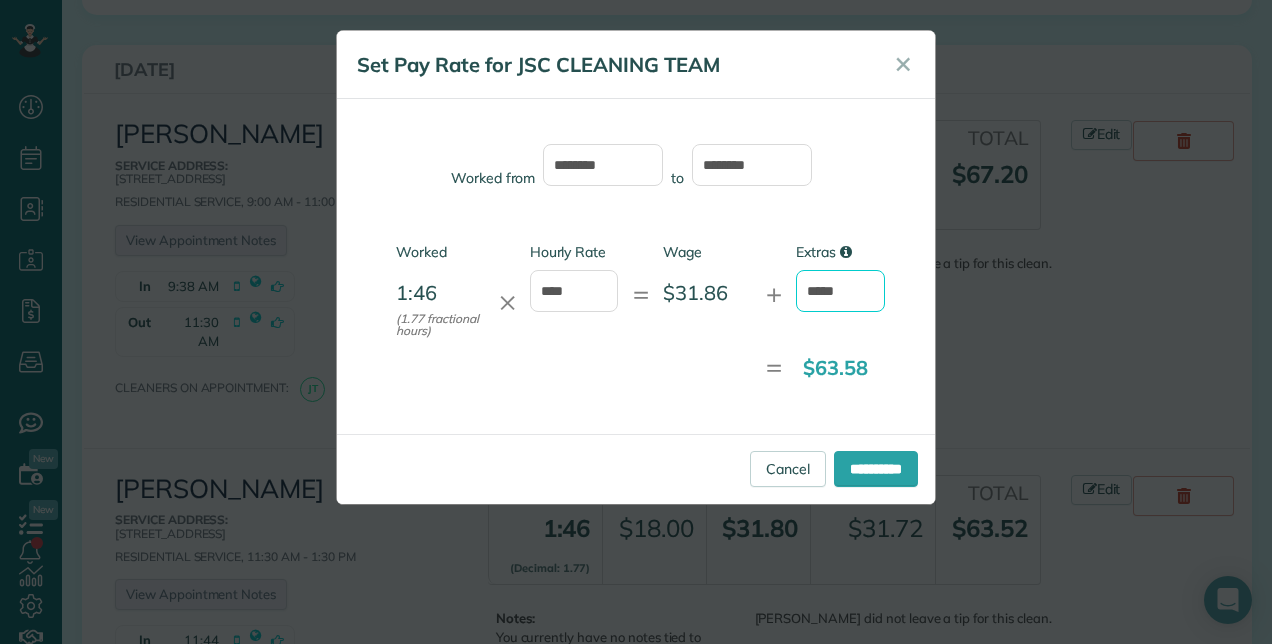 click on "*****" at bounding box center [840, 291] 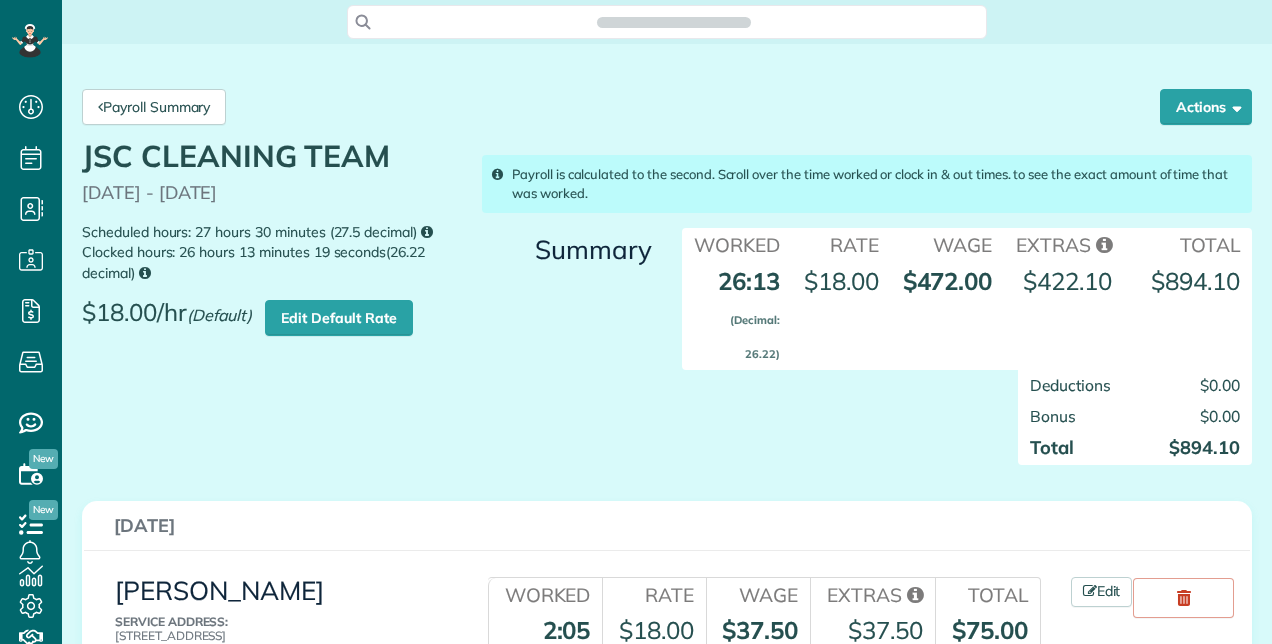 scroll, scrollTop: 0, scrollLeft: 0, axis: both 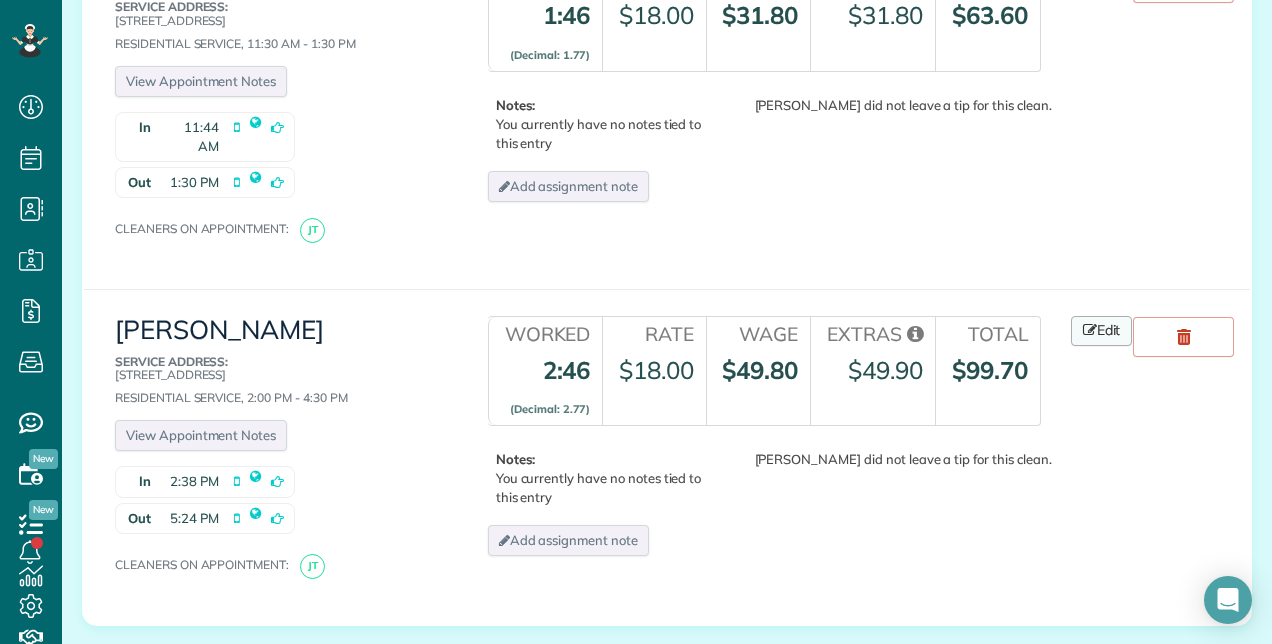 click on "Edit" at bounding box center (1102, 331) 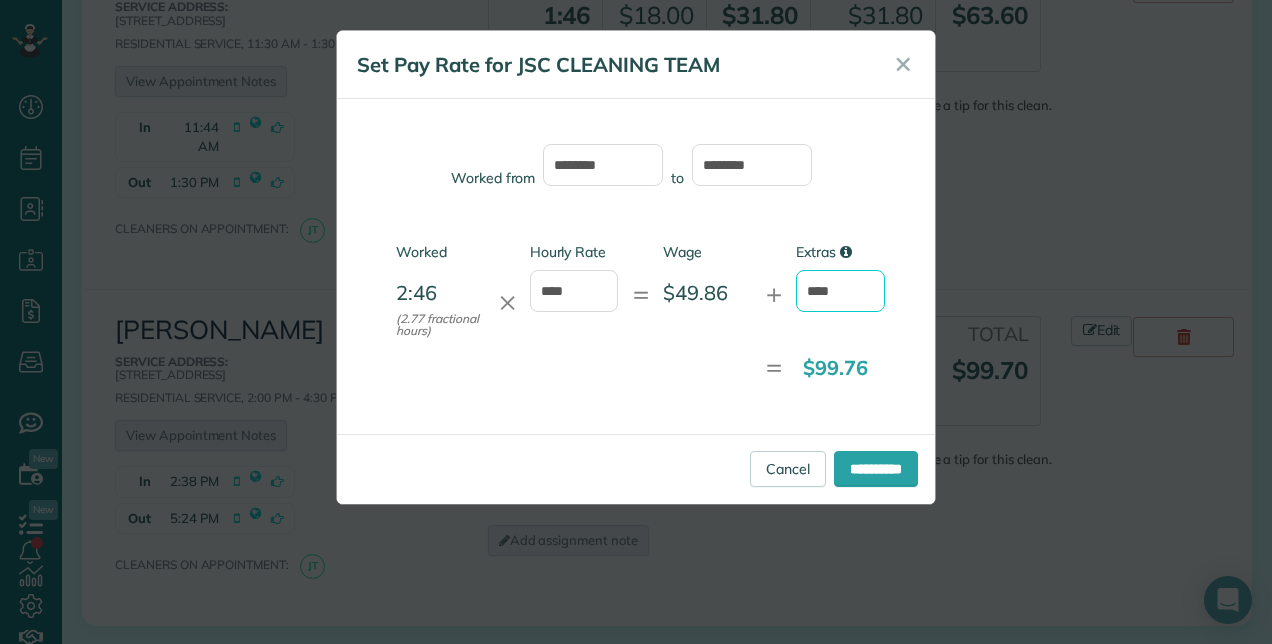 click on "****" at bounding box center (840, 291) 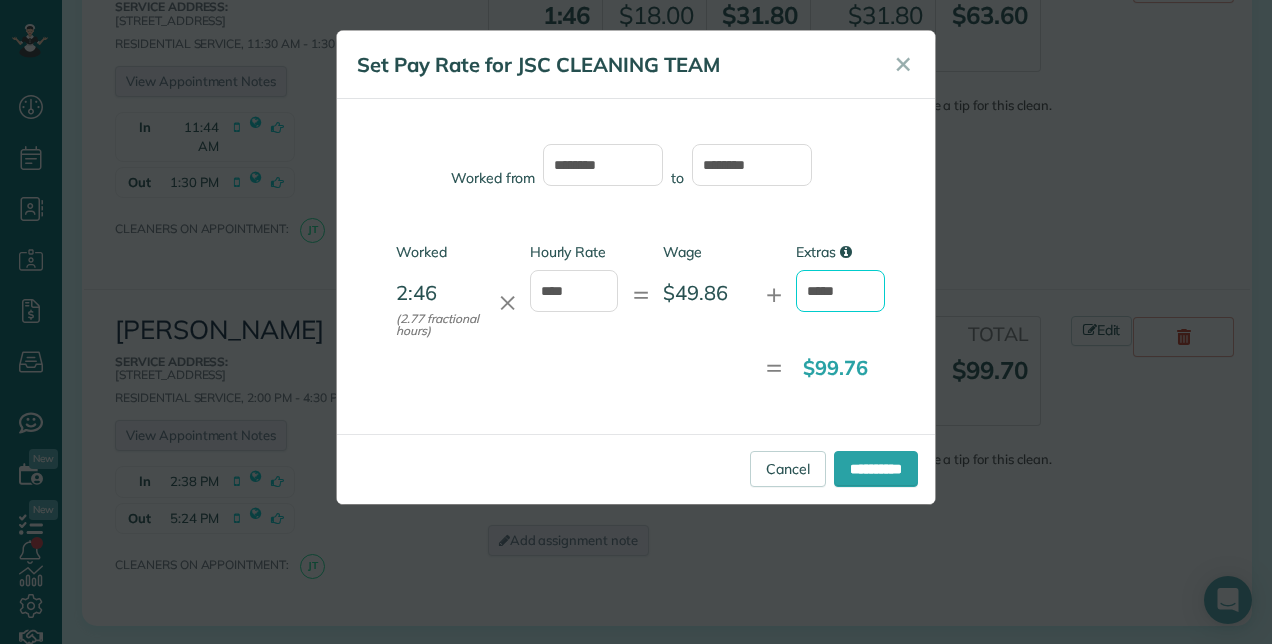 type on "*****" 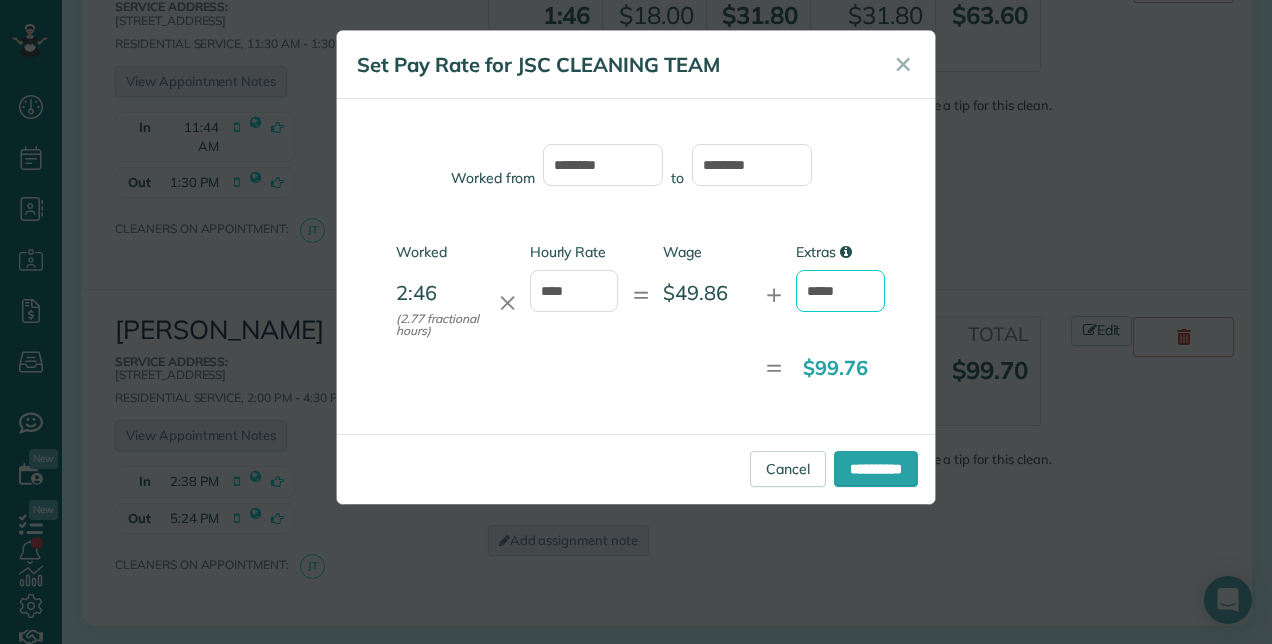 click on "**********" at bounding box center (876, 469) 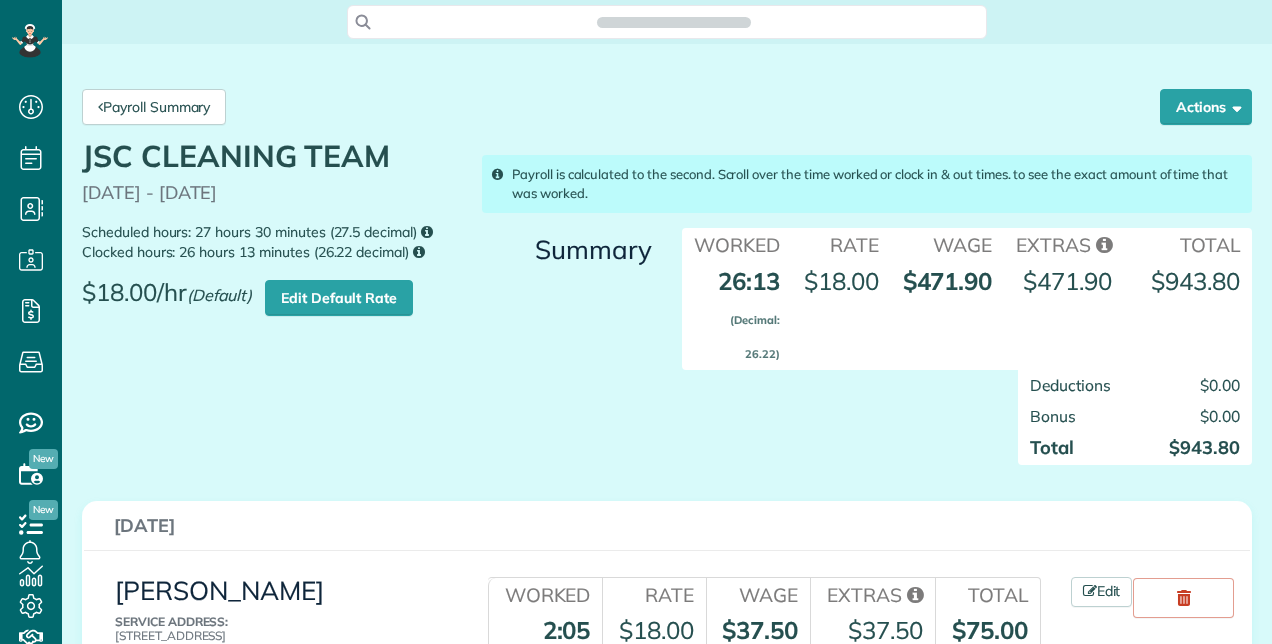 scroll, scrollTop: 0, scrollLeft: 0, axis: both 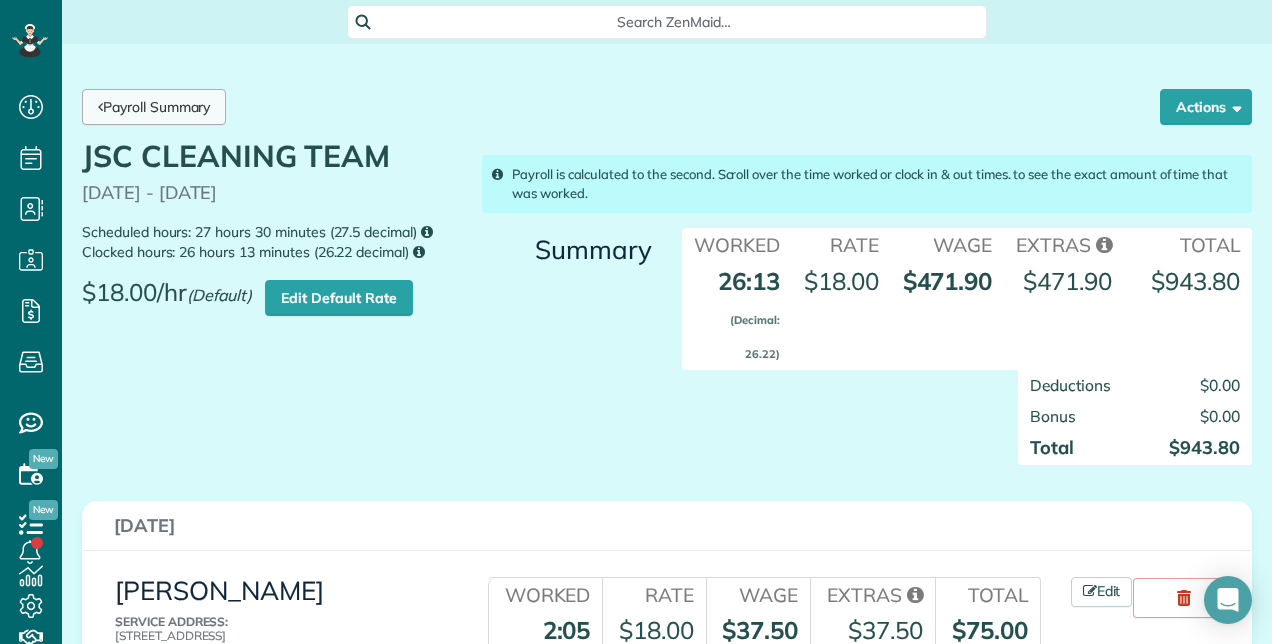 click on "Payroll Summary" at bounding box center (154, 107) 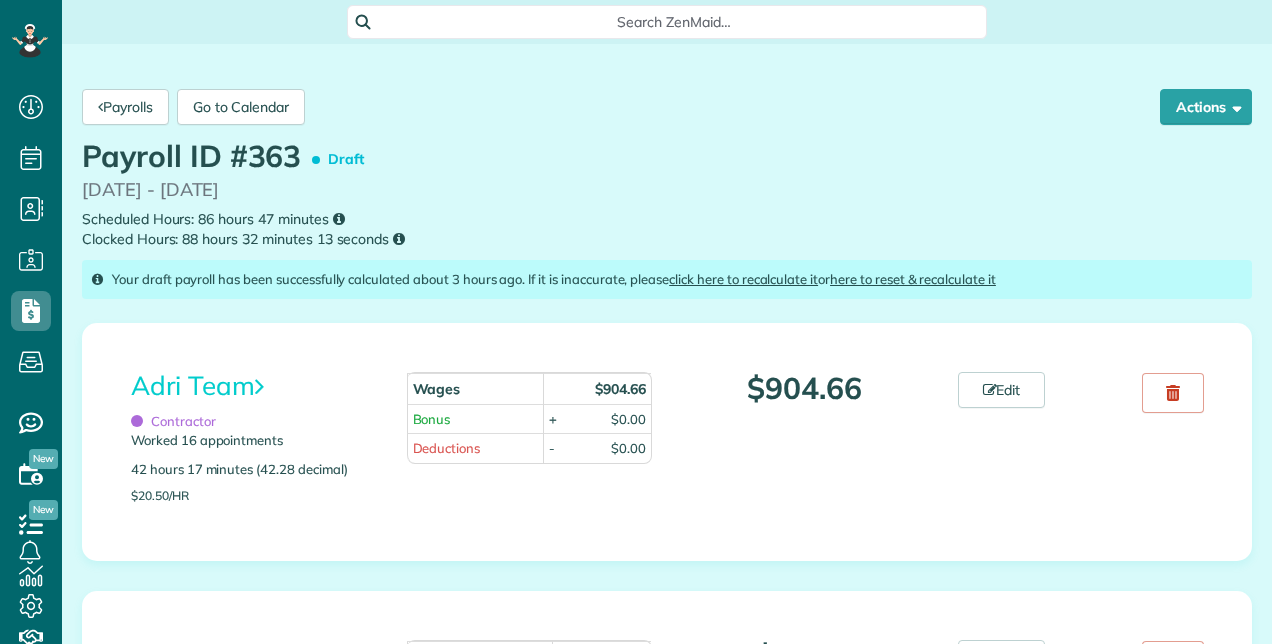 scroll, scrollTop: 0, scrollLeft: 0, axis: both 